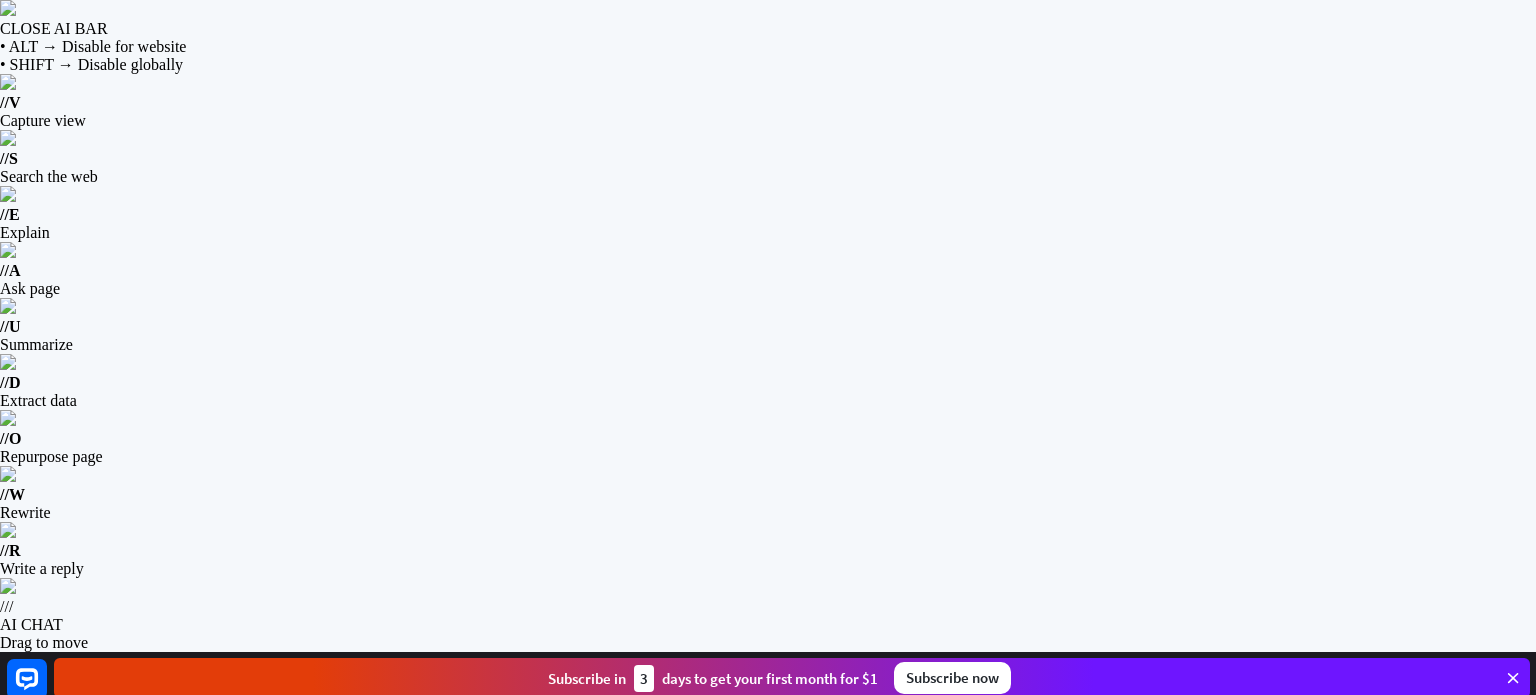 scroll, scrollTop: 0, scrollLeft: 0, axis: both 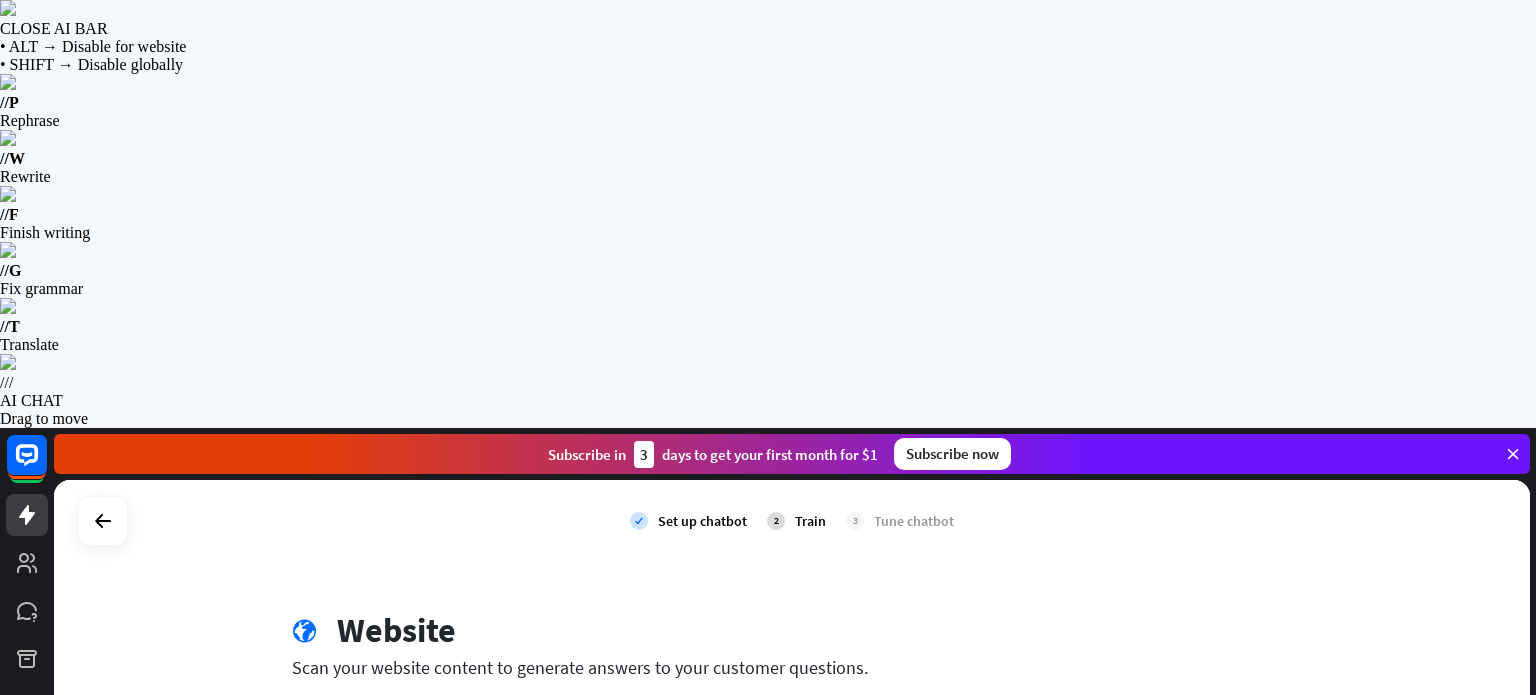 paste on "**********" 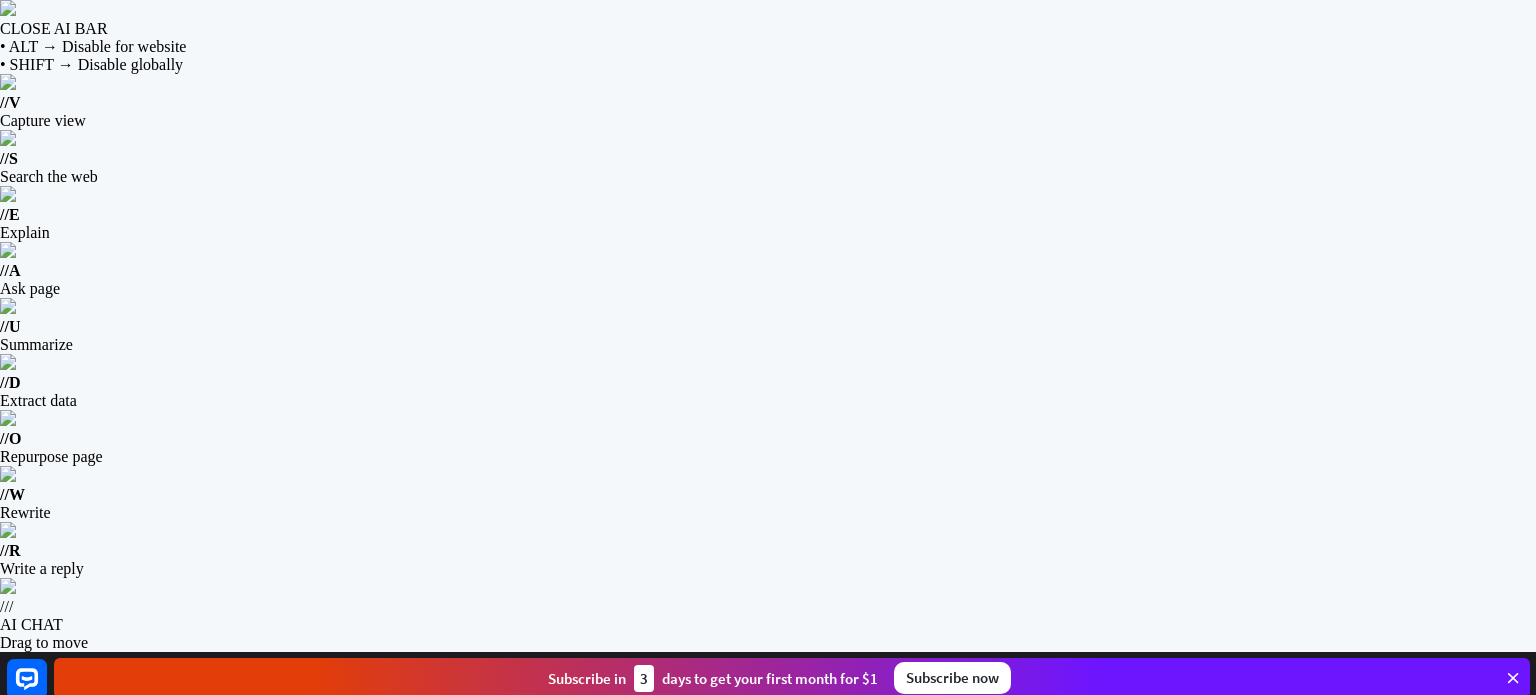 scroll, scrollTop: 4647, scrollLeft: 0, axis: vertical 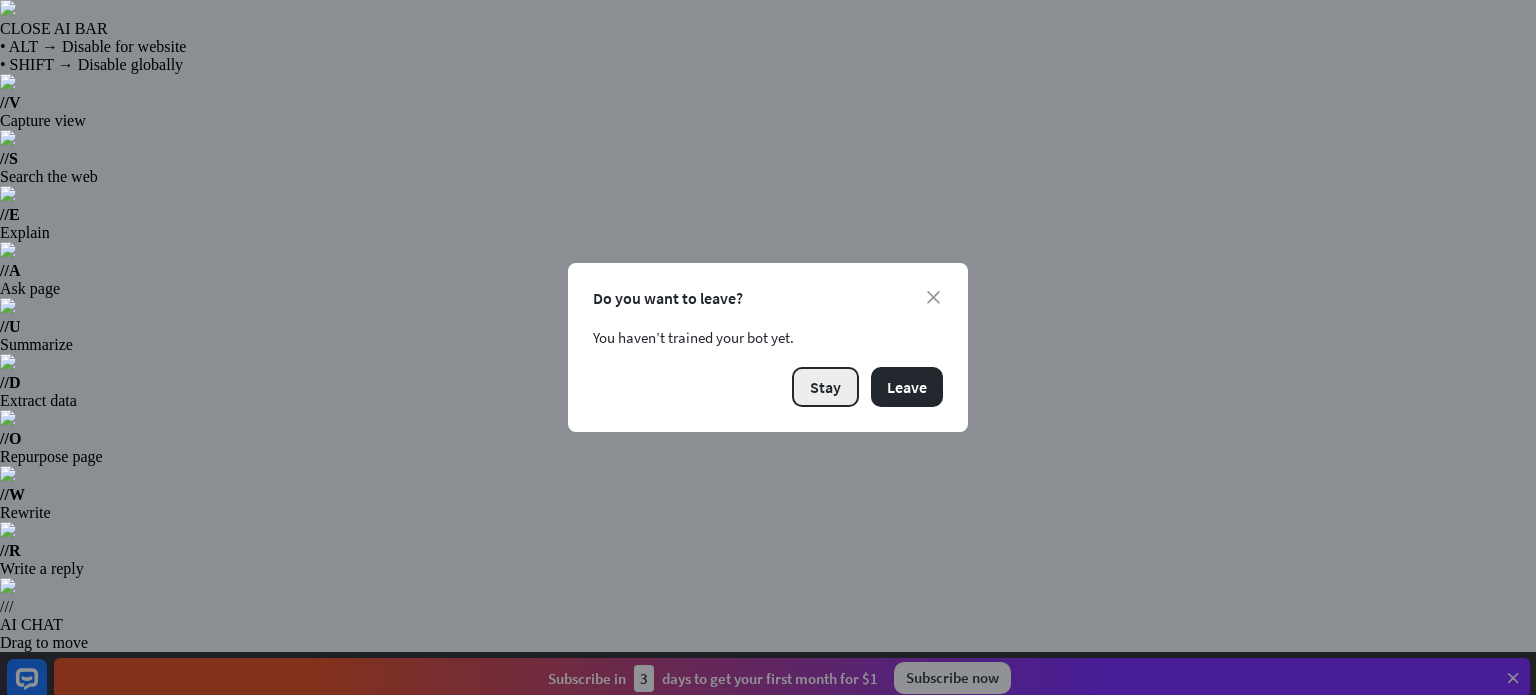 click on "Stay" at bounding box center (825, 387) 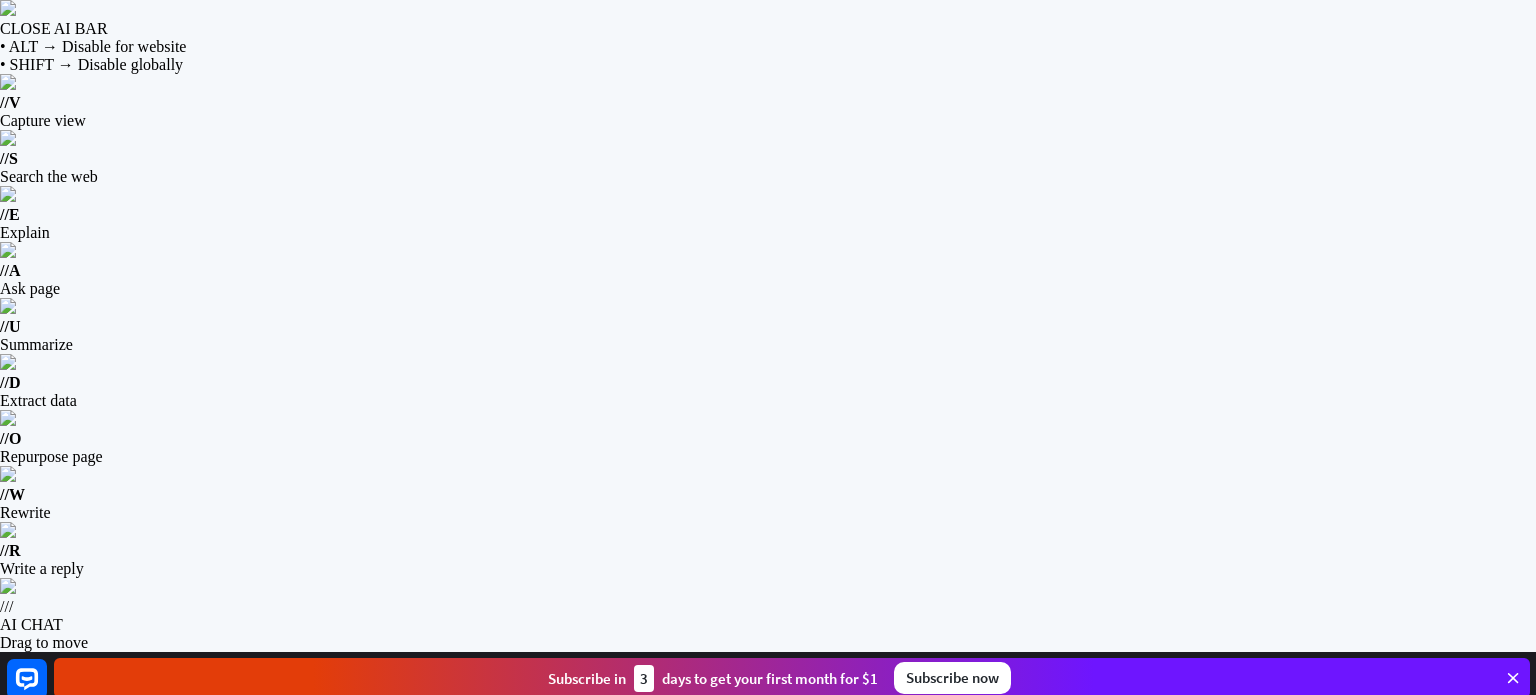 click at bounding box center [1513, 678] 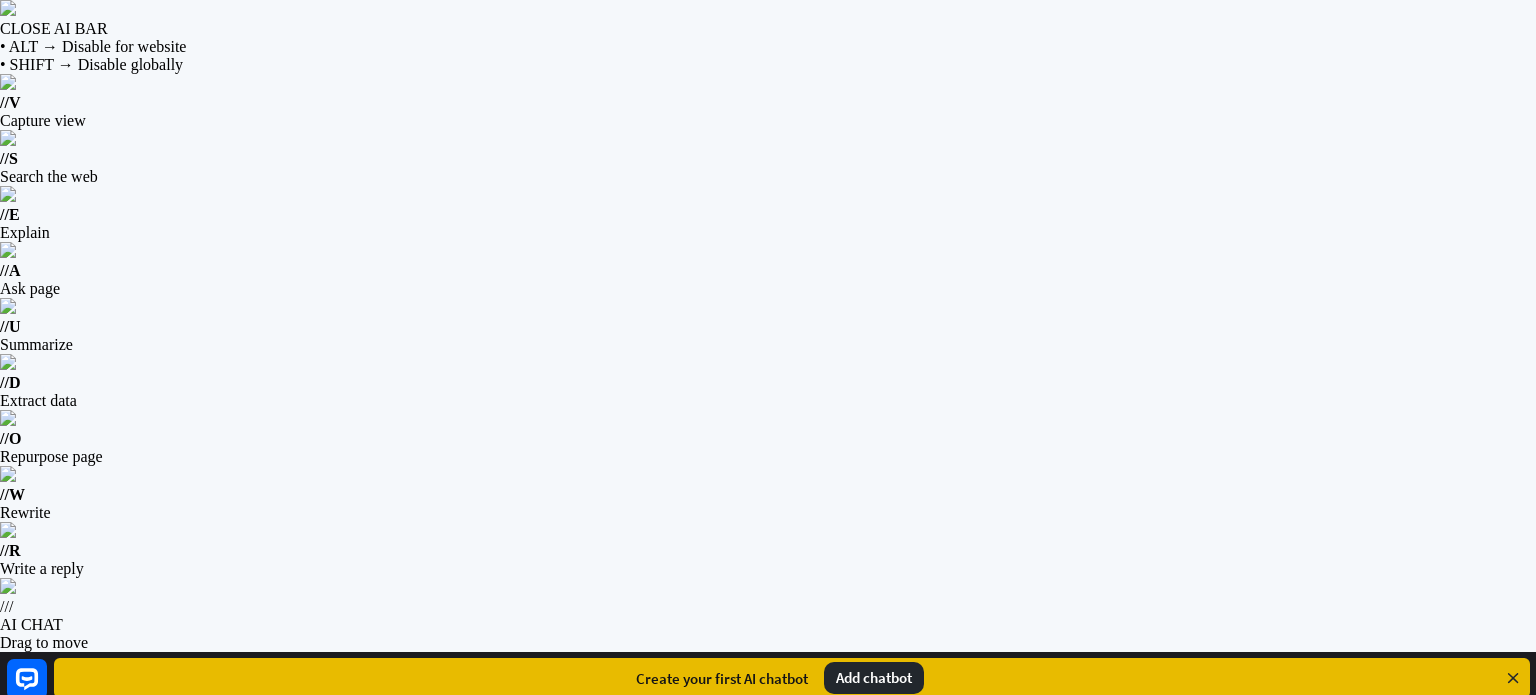 scroll, scrollTop: 4670, scrollLeft: 0, axis: vertical 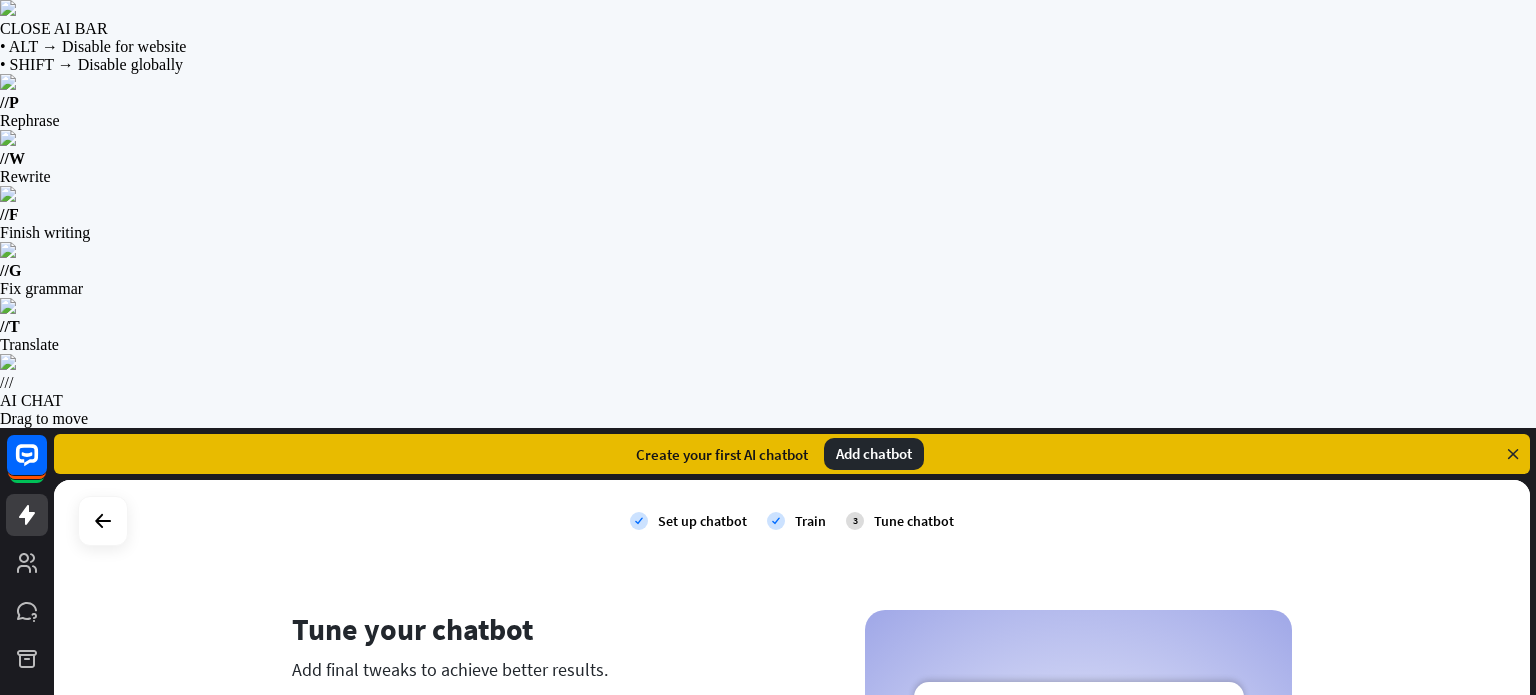 click on "**********" at bounding box center [563, 781] 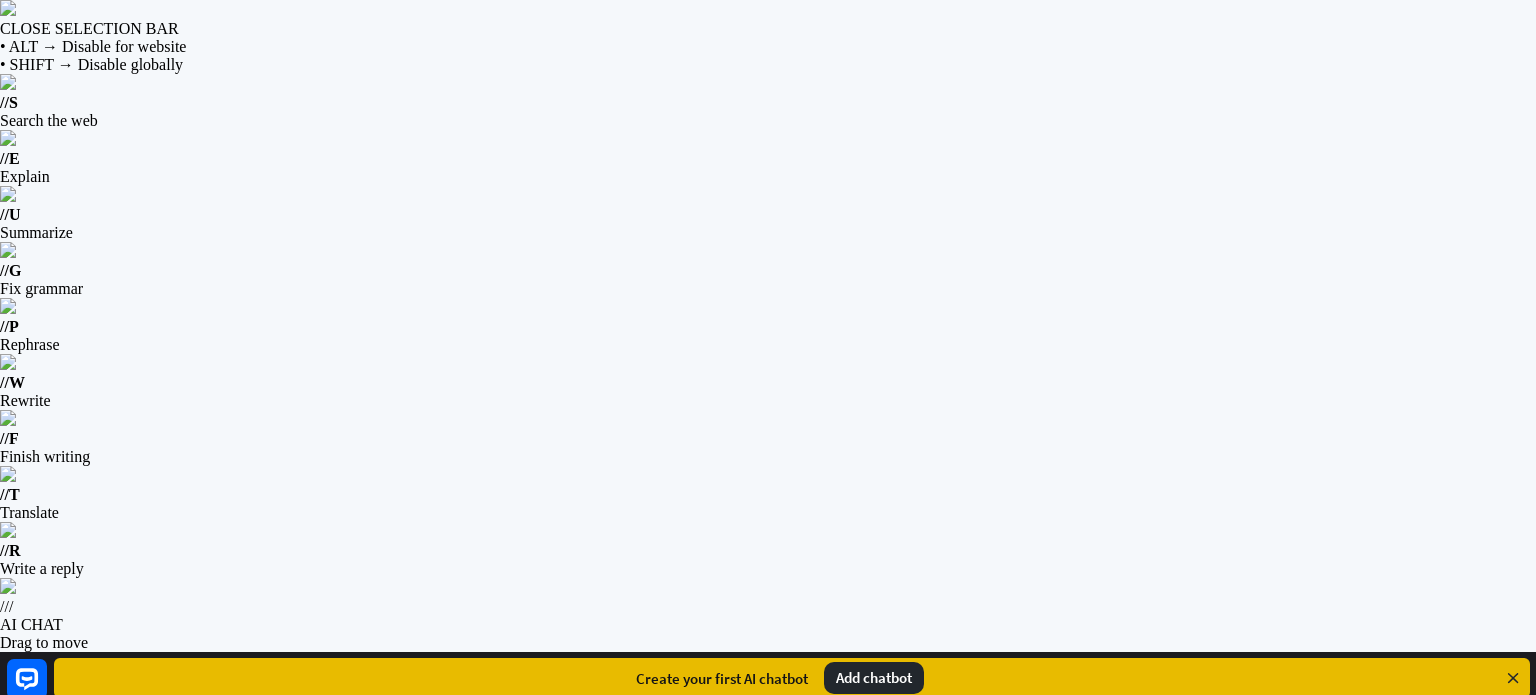 drag, startPoint x: 410, startPoint y: 366, endPoint x: 251, endPoint y: 331, distance: 162.80664 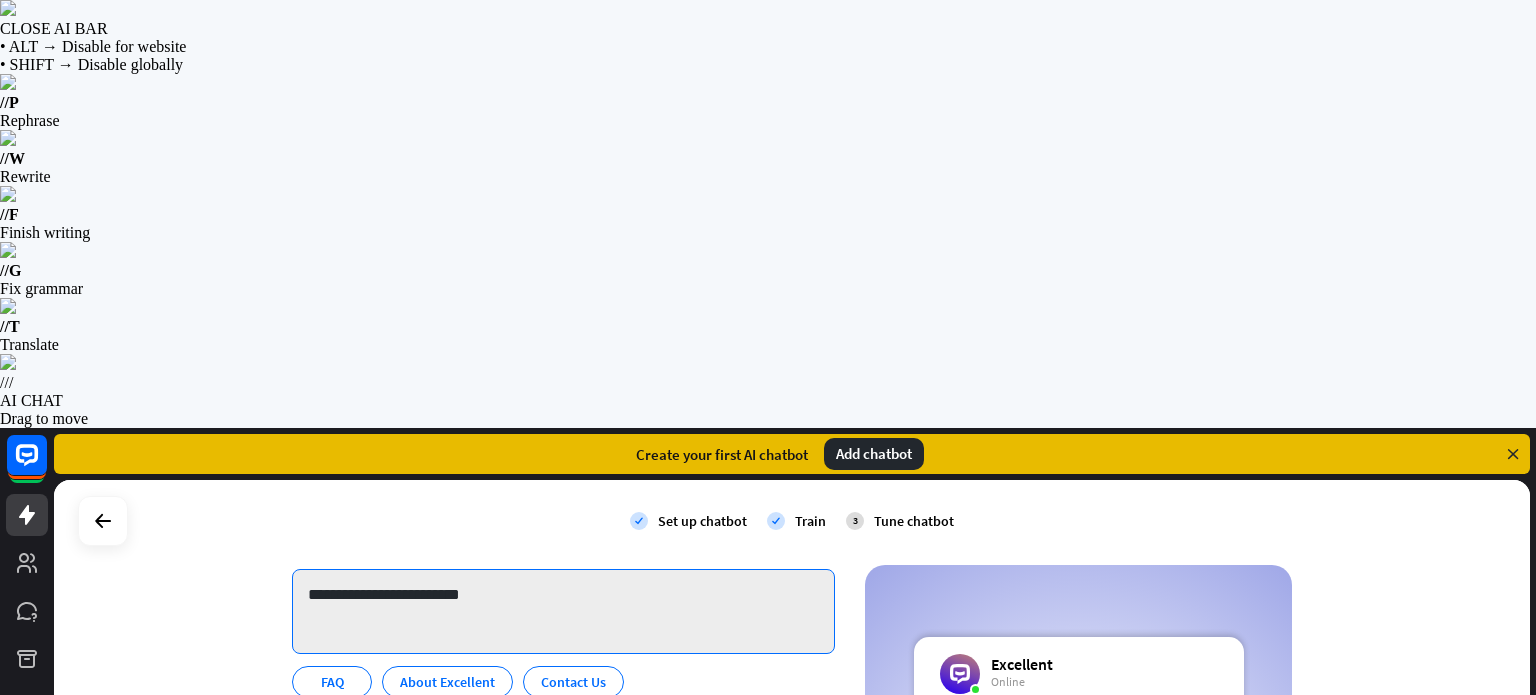scroll, scrollTop: 162, scrollLeft: 0, axis: vertical 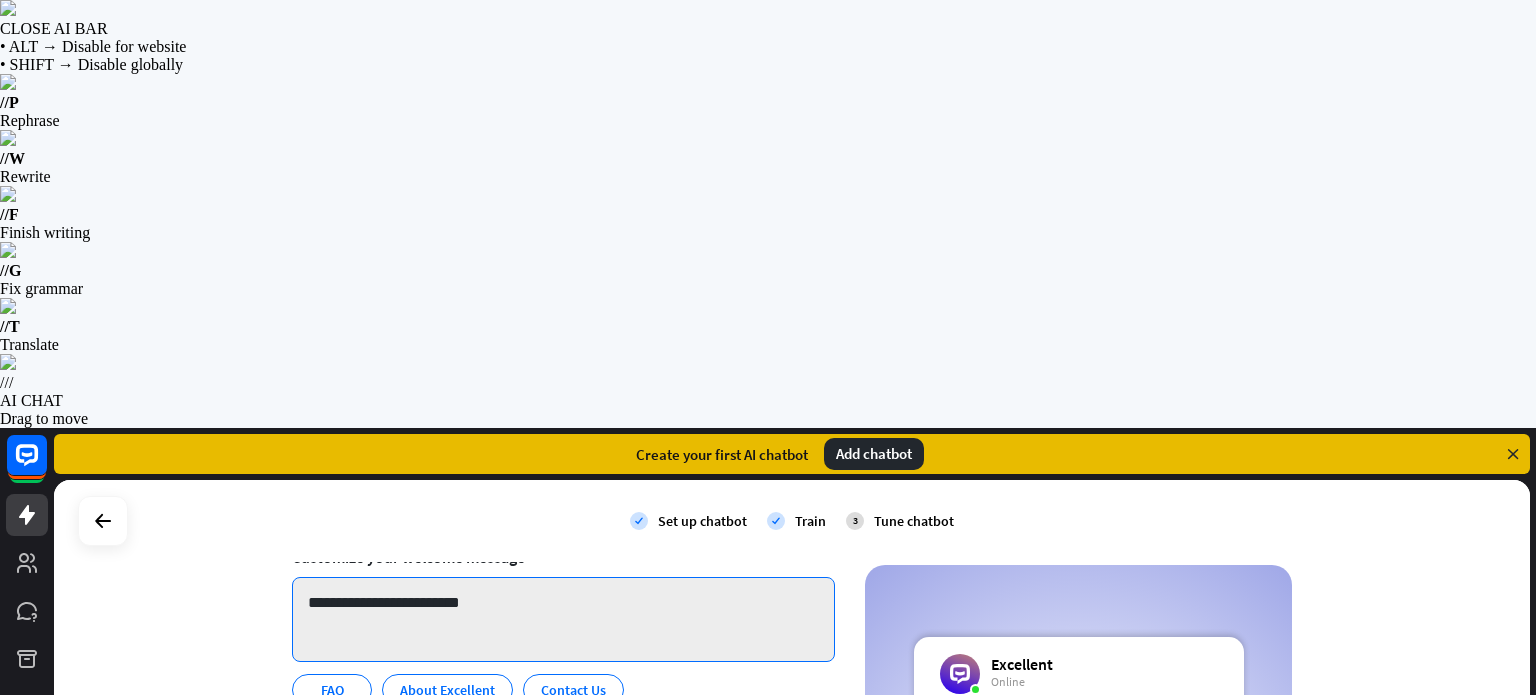 type on "**********" 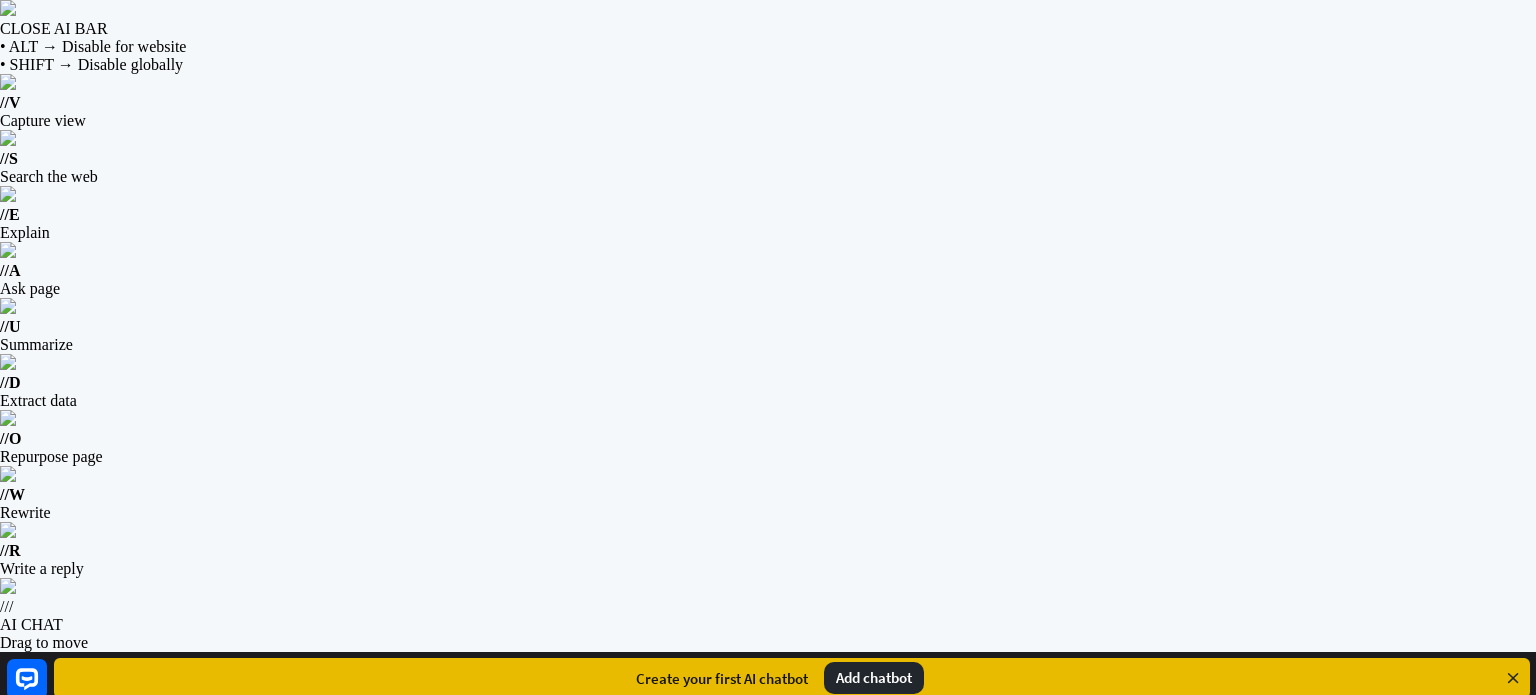 click on "Add chatbot" at bounding box center [860, 1301] 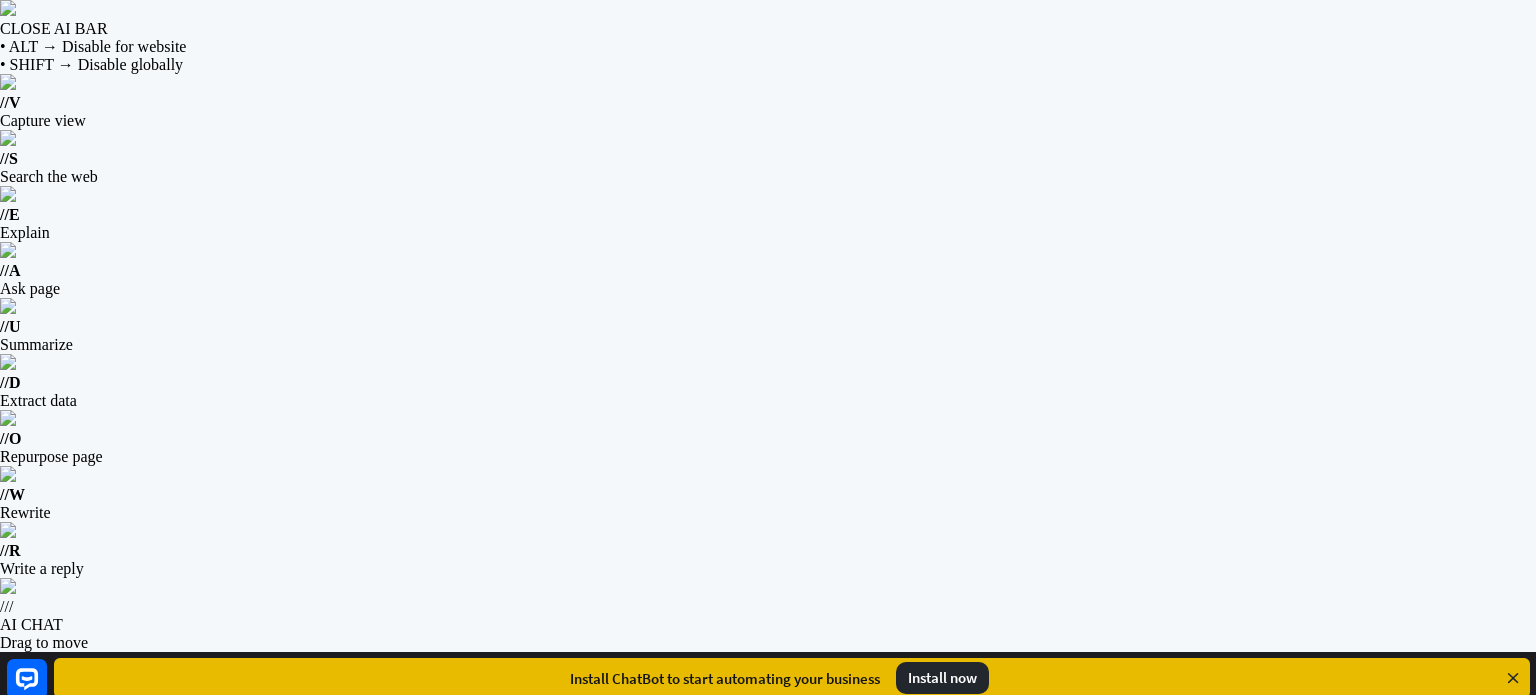 drag, startPoint x: 1335, startPoint y: 386, endPoint x: 951, endPoint y: 717, distance: 506.96844 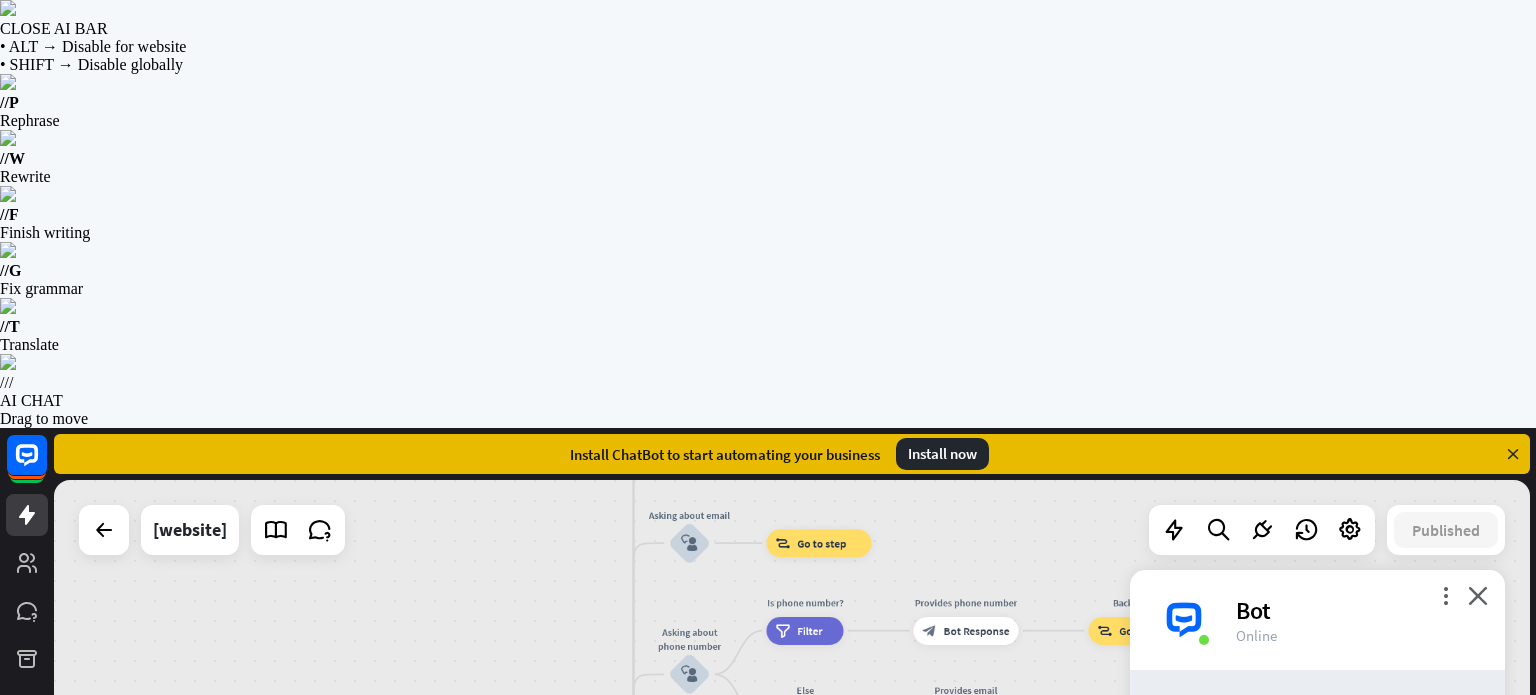 type on "**********" 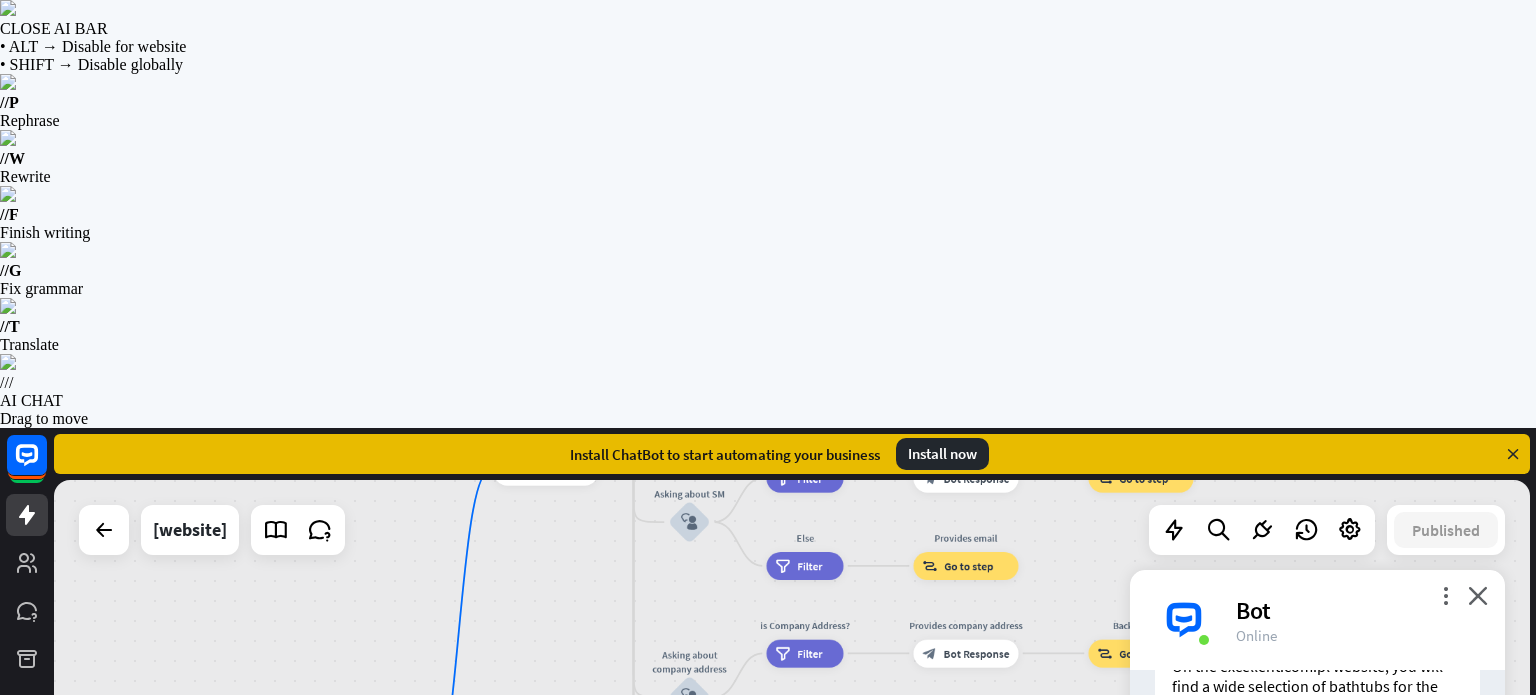 scroll, scrollTop: 382, scrollLeft: 0, axis: vertical 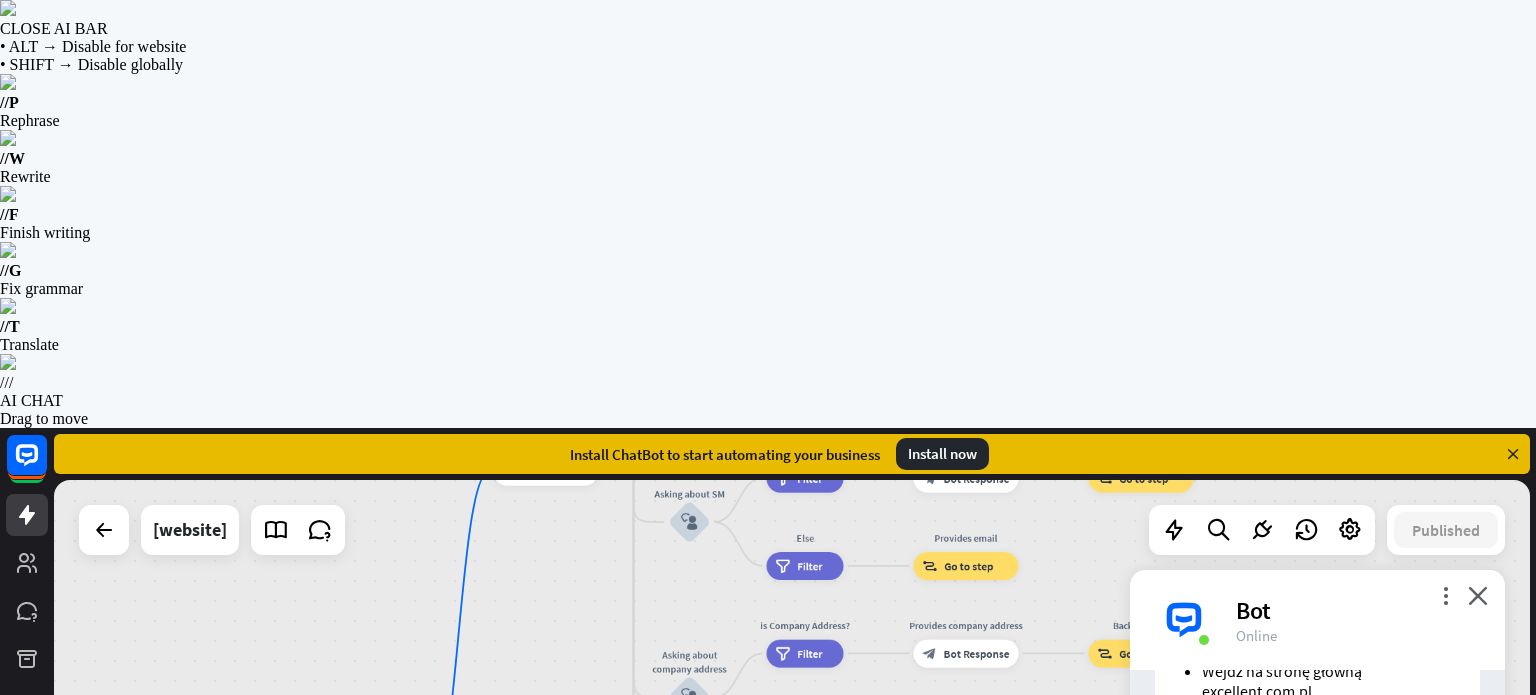 click at bounding box center [1281, 1067] 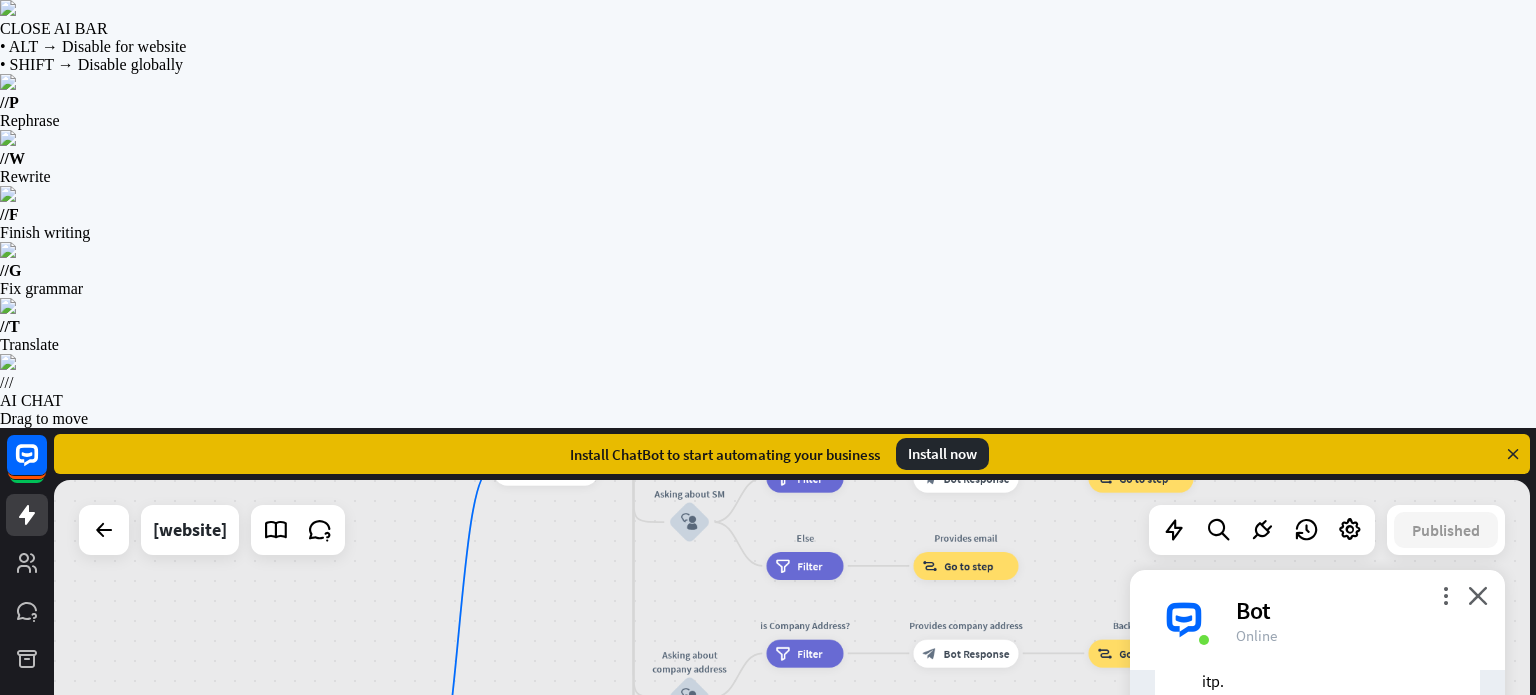 scroll, scrollTop: 1093, scrollLeft: 0, axis: vertical 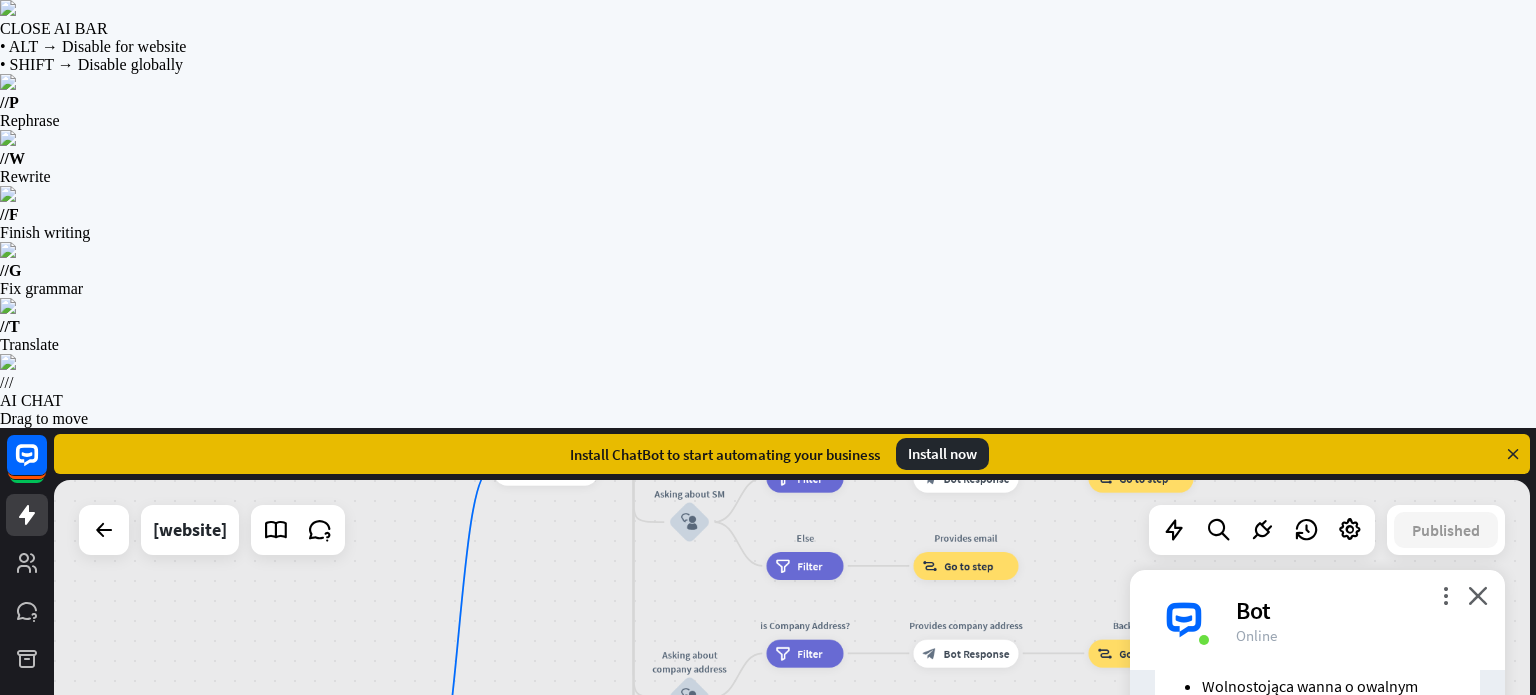 click at bounding box center (1281, 1067) 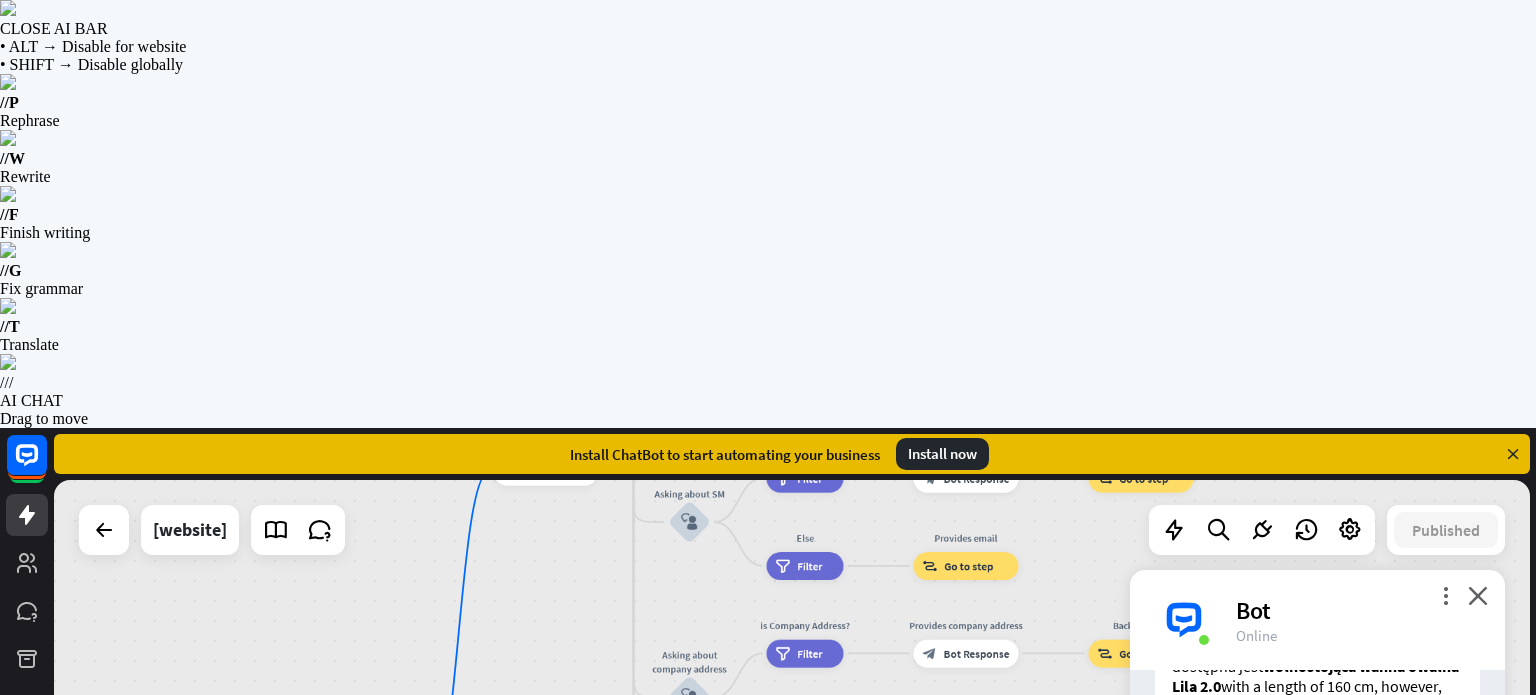 scroll, scrollTop: 2290, scrollLeft: 0, axis: vertical 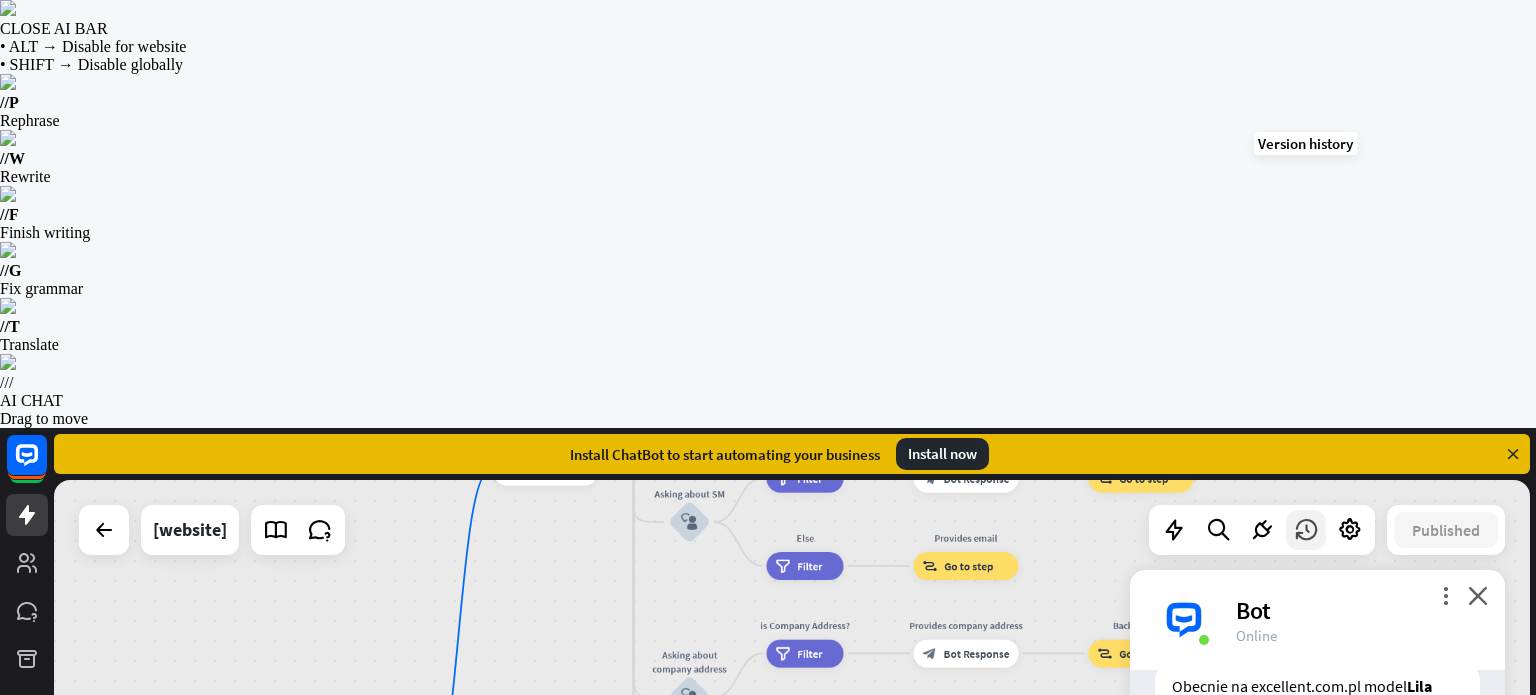 click at bounding box center (1306, 530) 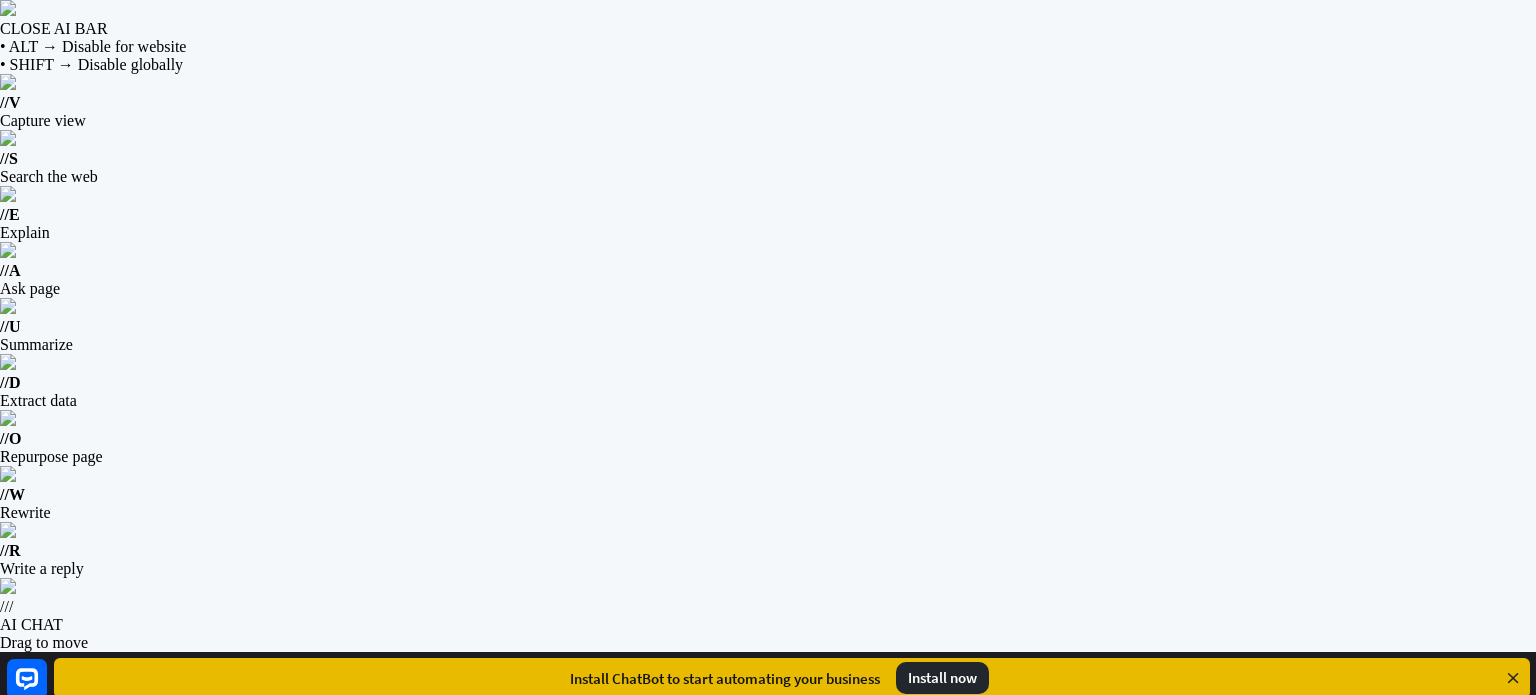 click on "Test your bot" at bounding box center [1365, 1292] 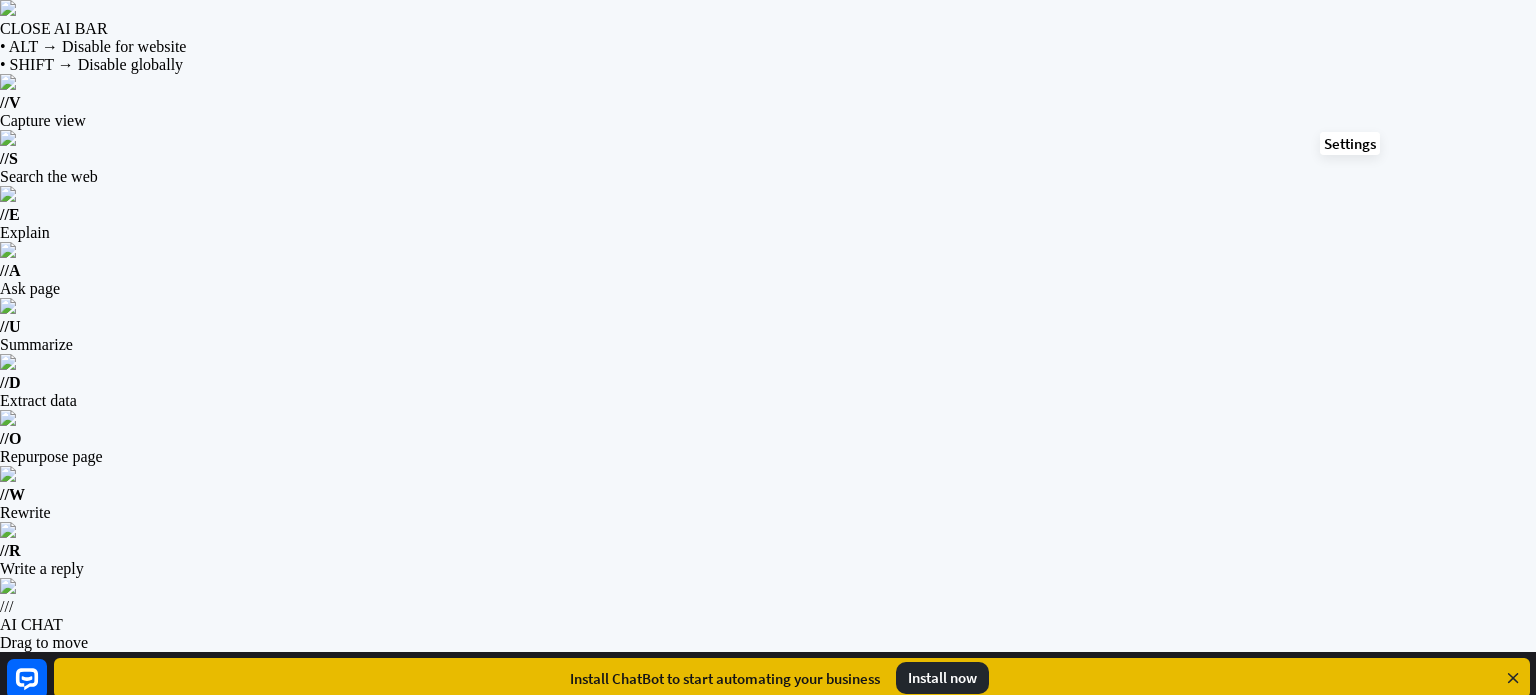 click at bounding box center [1350, 754] 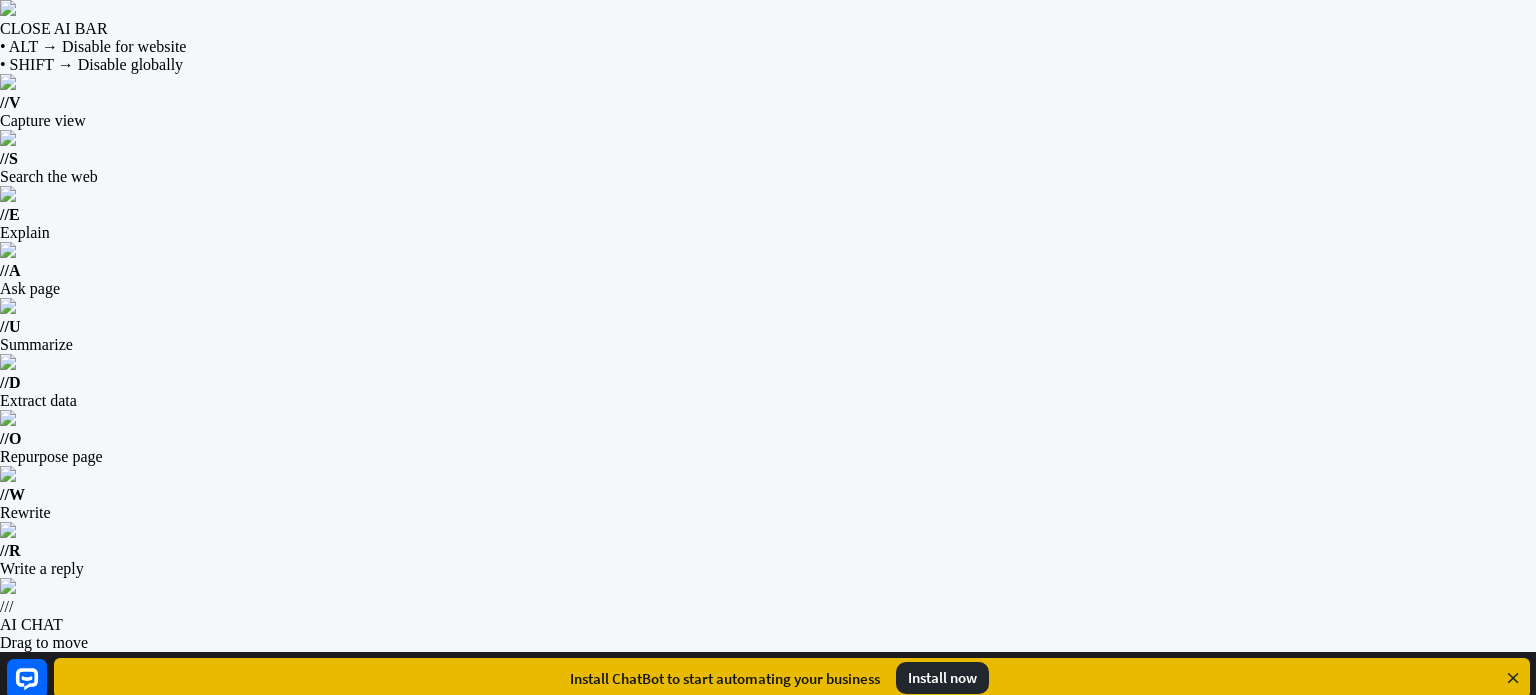 click on "home_2   Start point                 Welcome message   block_bot_response   Bot Response                 About us   block_user_input                 Provide company information   block_bot_response   Bot Response                 Back to Menu   block_user_input                 Was it helpful?   block_bot_response   Bot Response                 Yes   block_user_input                 Thank you!   block_bot_response   Bot Response                 No   block_user_input                 Back to Menu   block_goto   Go to step                 Contact us   block_user_input                 Contact flow   builder_tree   Flow                 Asking about email   block_user_input                   block_goto   Go to step                 Asking about phone number   block_user_input                 Is phone number?   filter   Filter                 Provides phone number   block_bot_response   Bot Response                 Back to Menu   block_goto   Go to step                 Else   filter   Filter" at bounding box center (835, 1246) 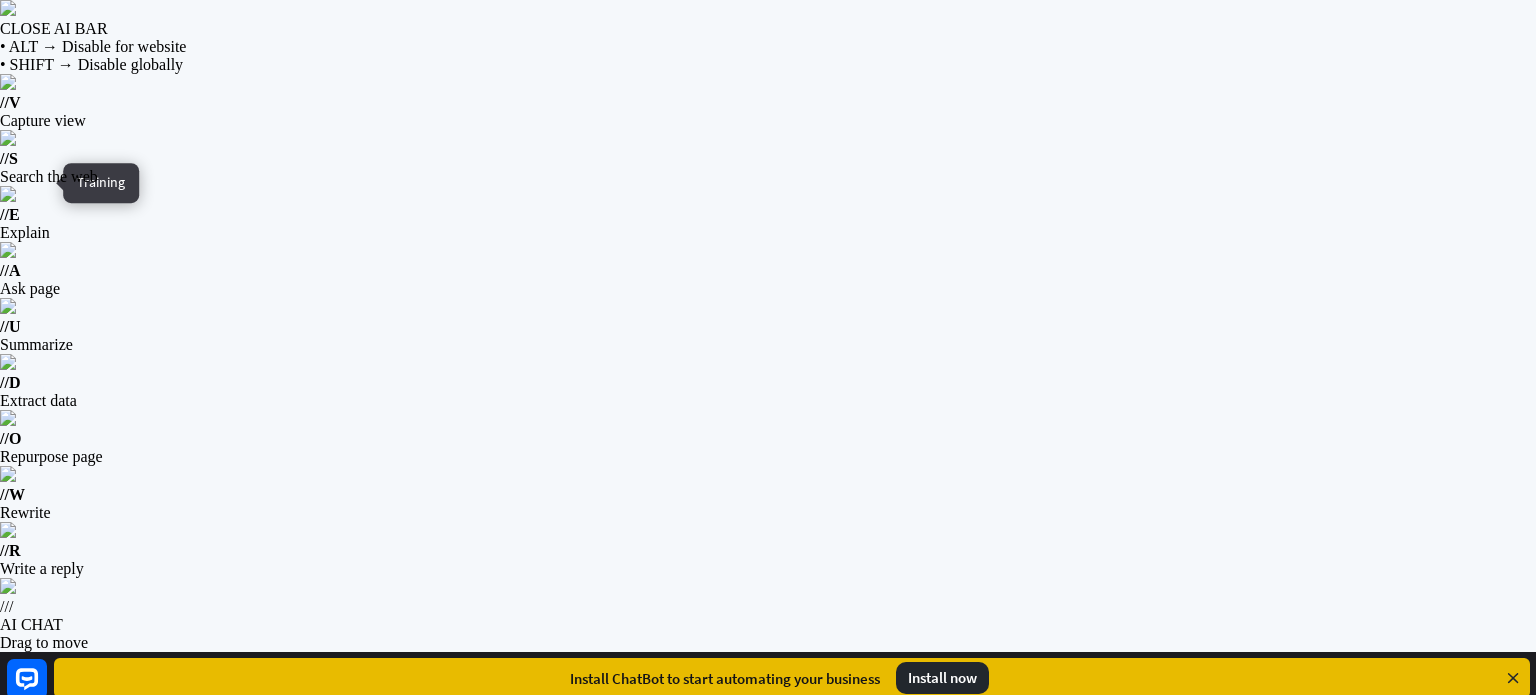 click 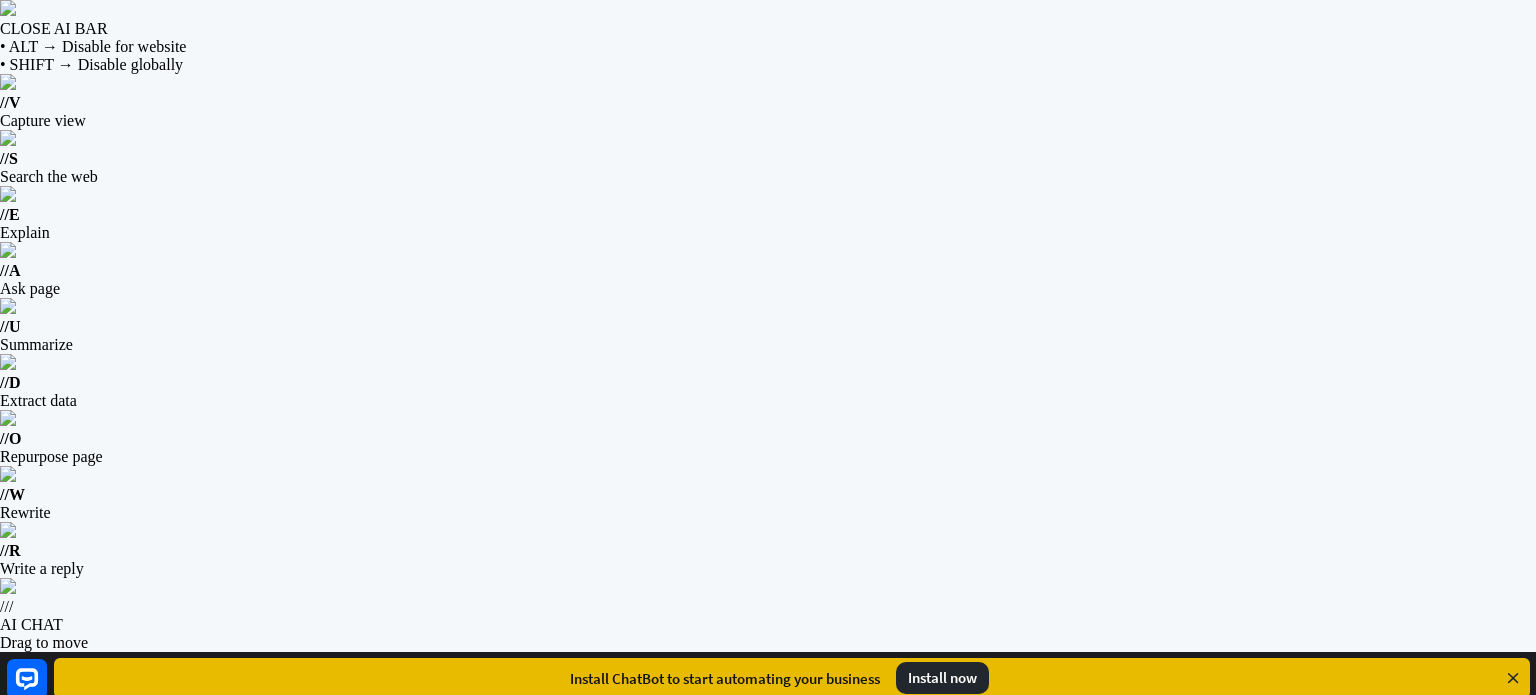 click on "All stories
arrow_down" at bounding box center [219, 1012] 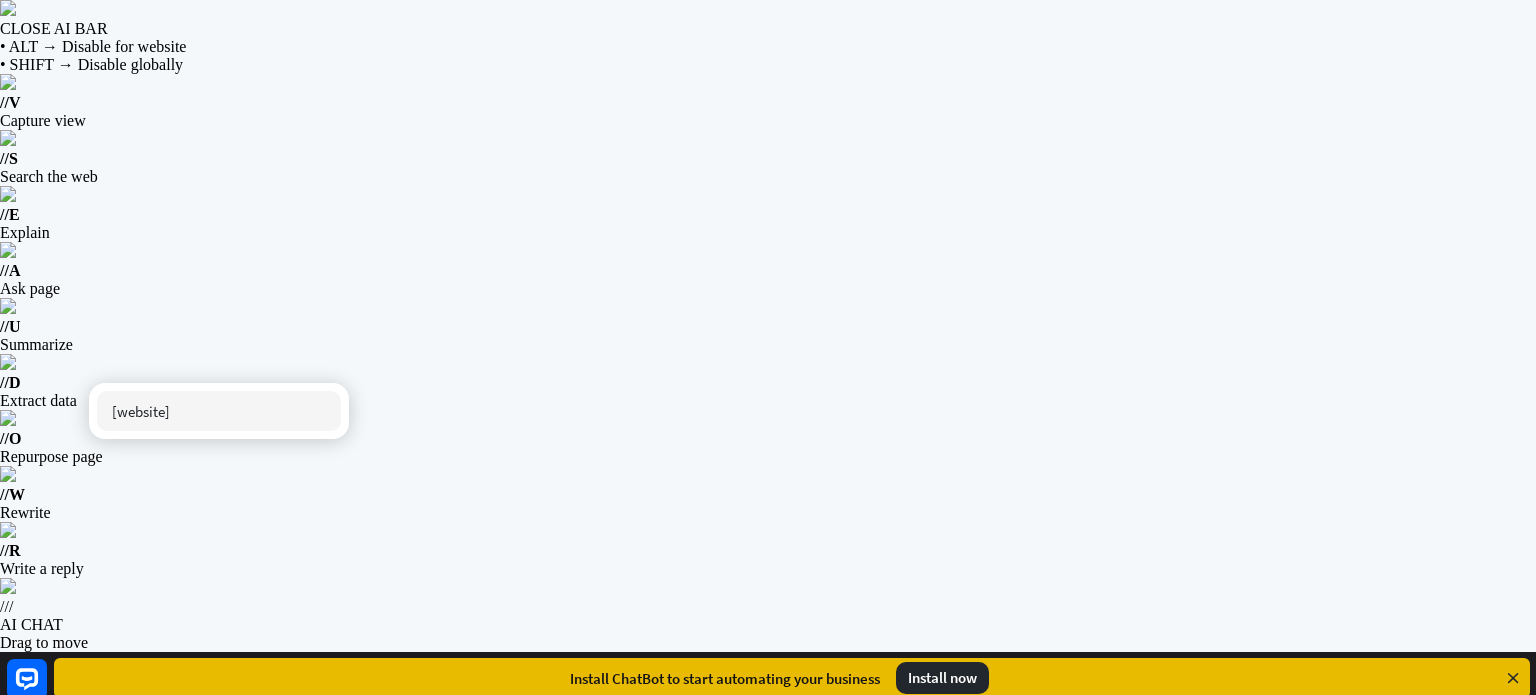 click on "[website]" at bounding box center (219, 411) 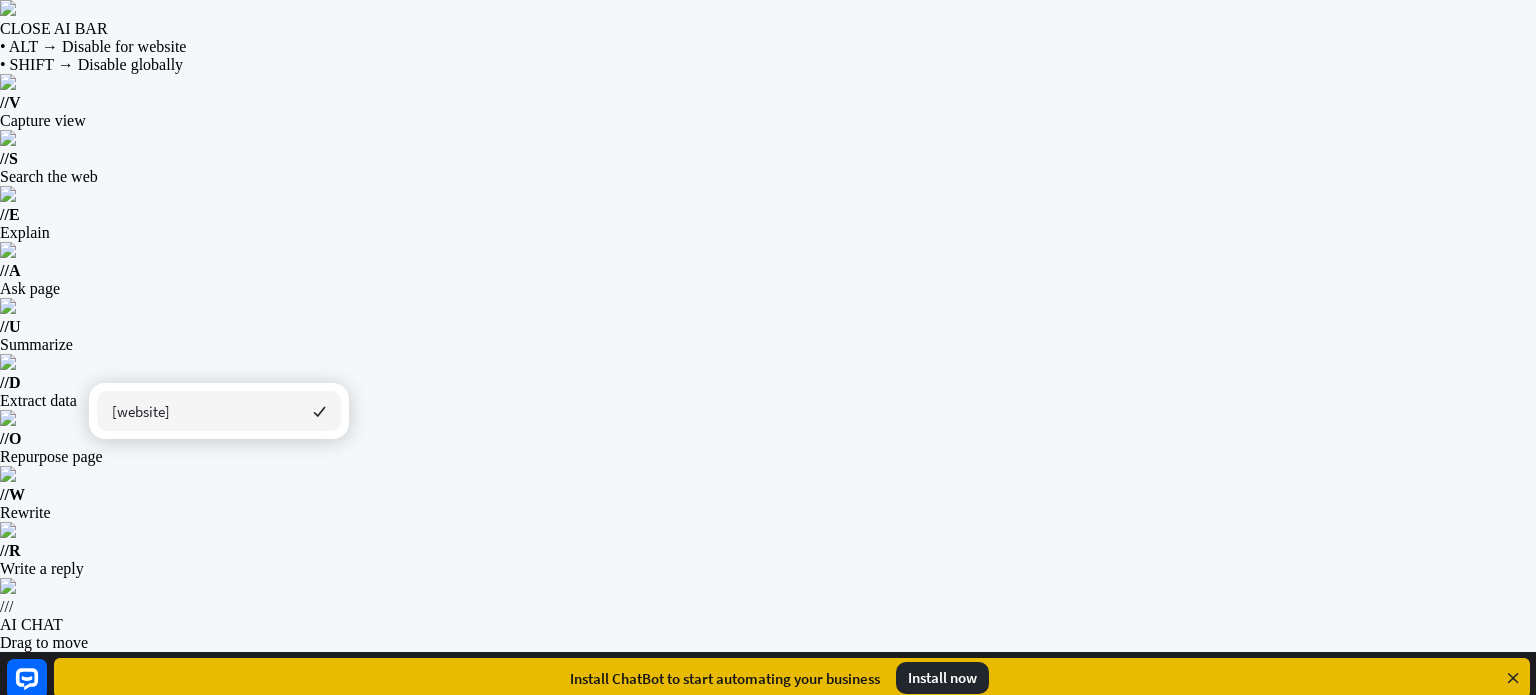 click at bounding box center [204, 1012] 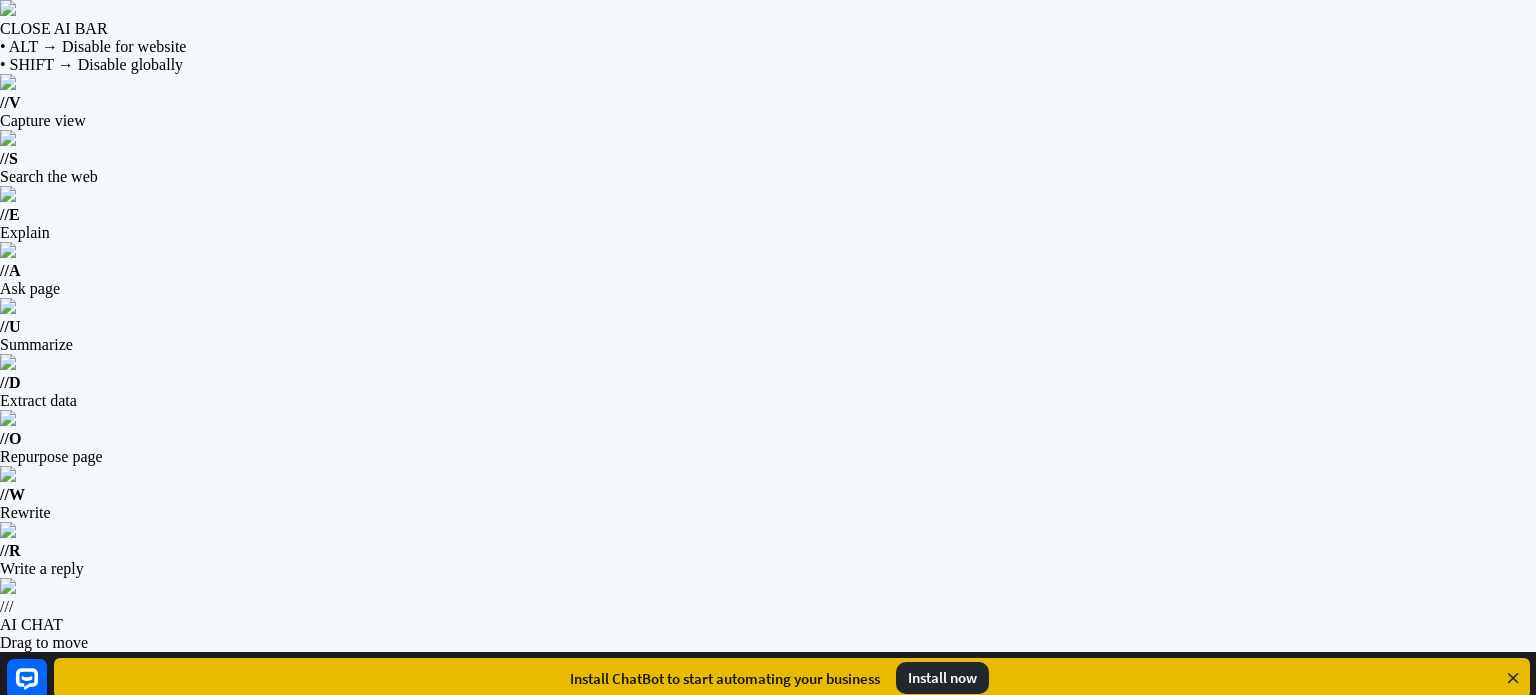 click on "Whole time span
arrow_down" at bounding box center [219, 1107] 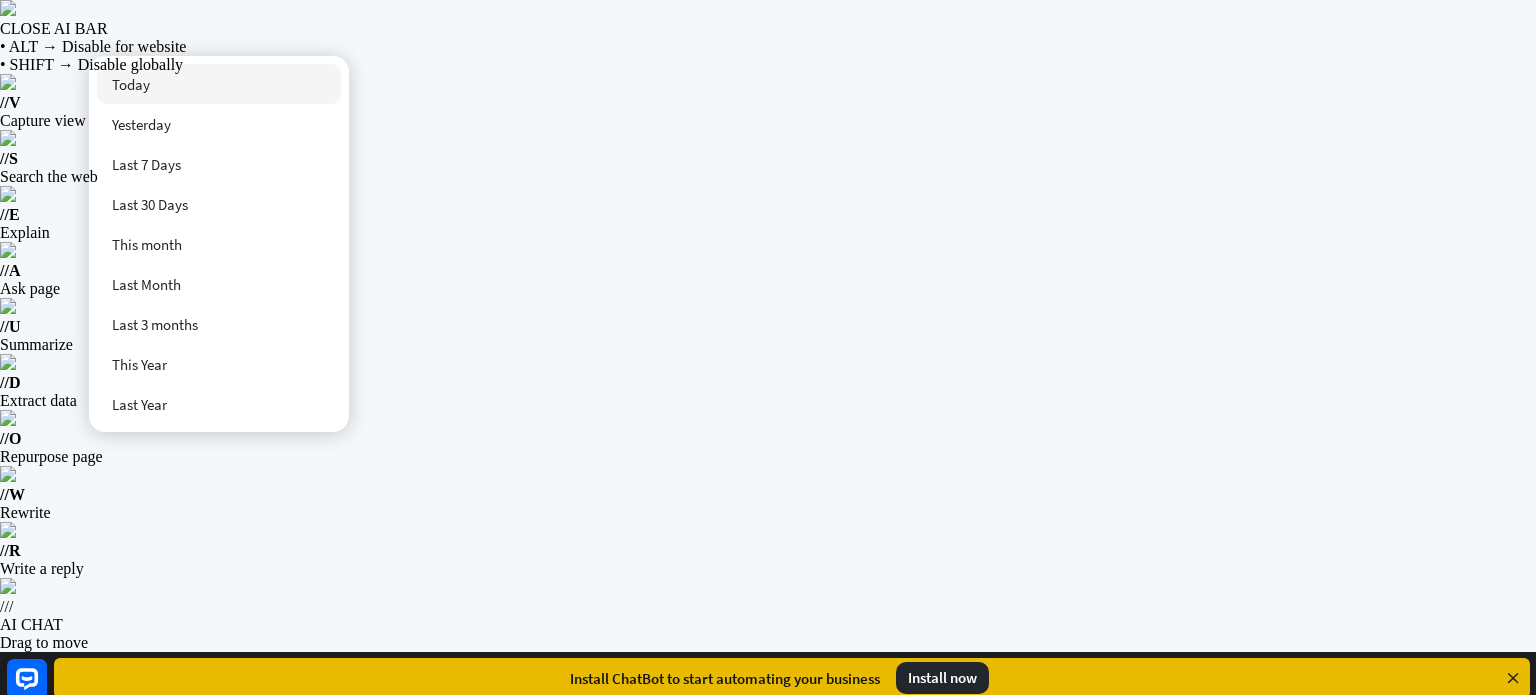 click on "Today" at bounding box center [219, 84] 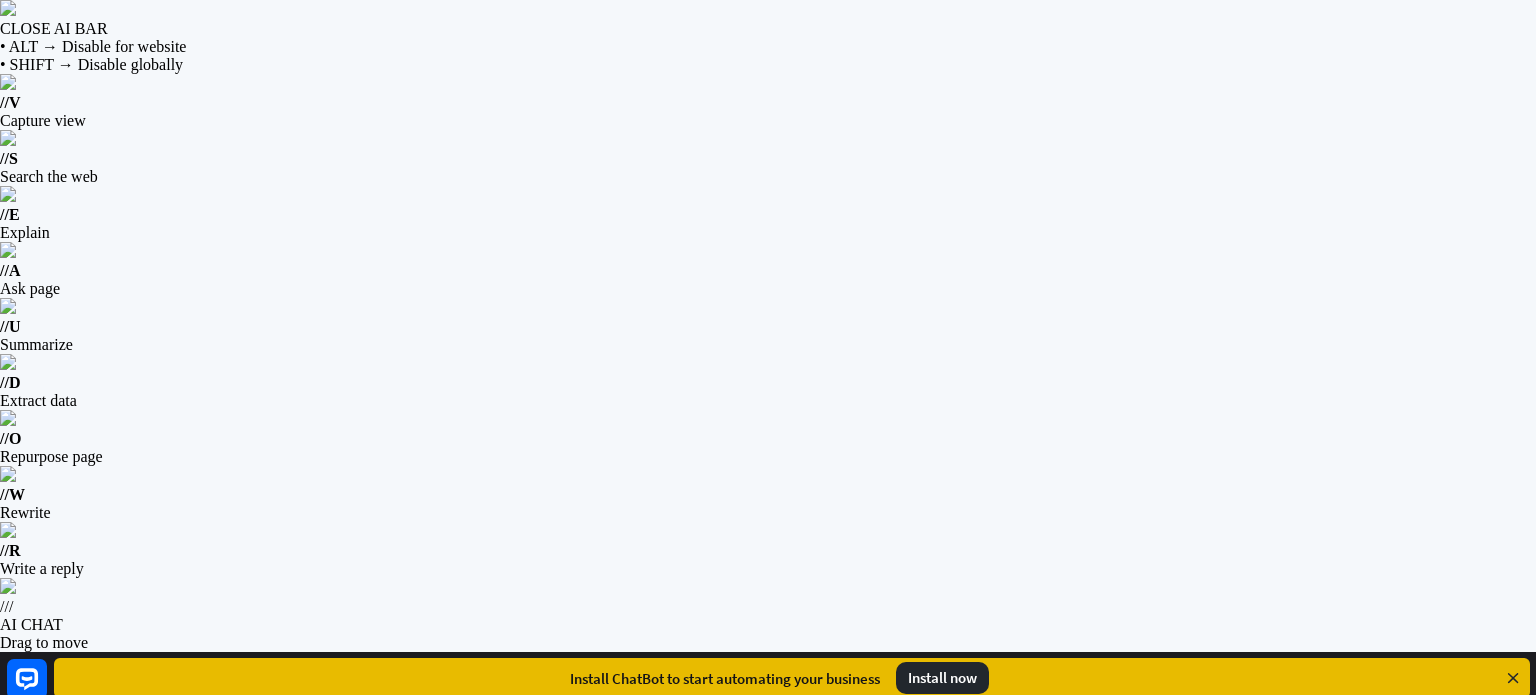 click on "[website]
arrow_down" at bounding box center [219, 1012] 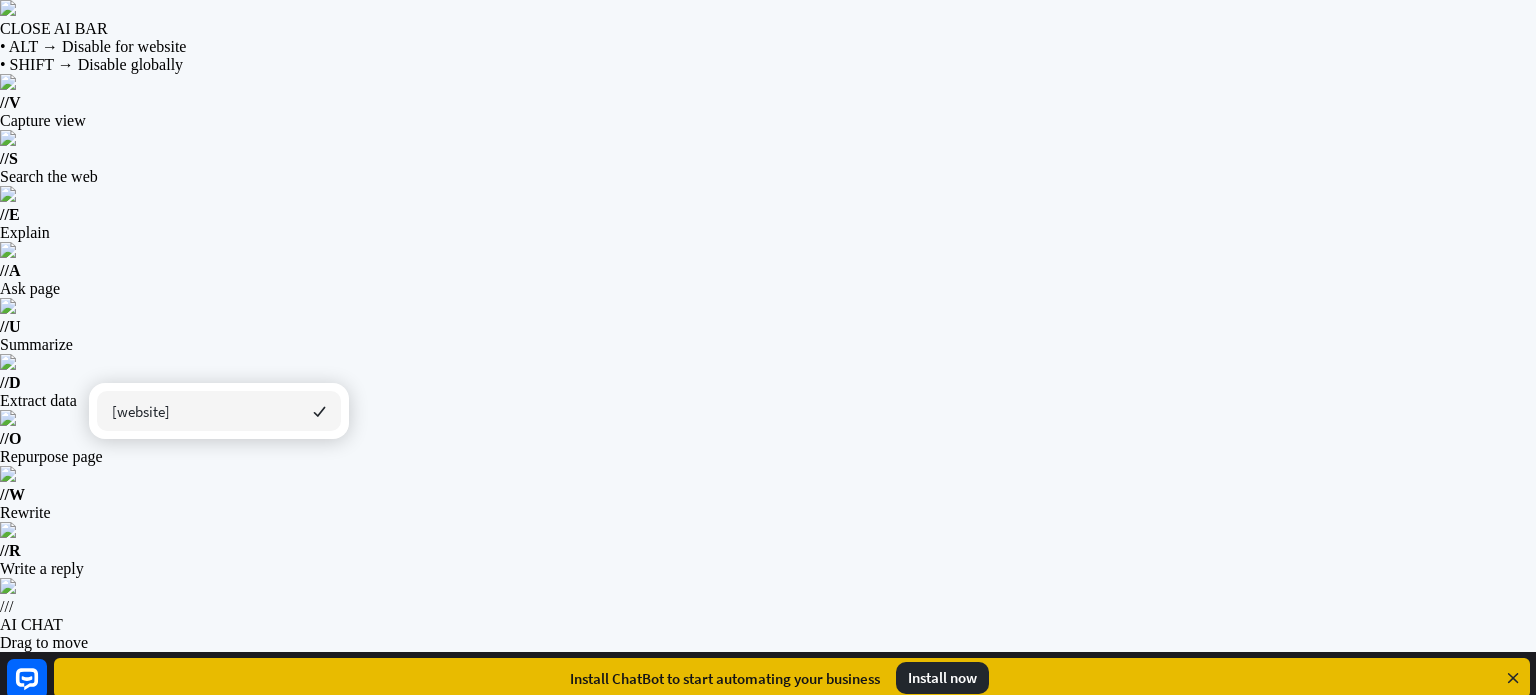 click on "[website]
checked" at bounding box center (219, 411) 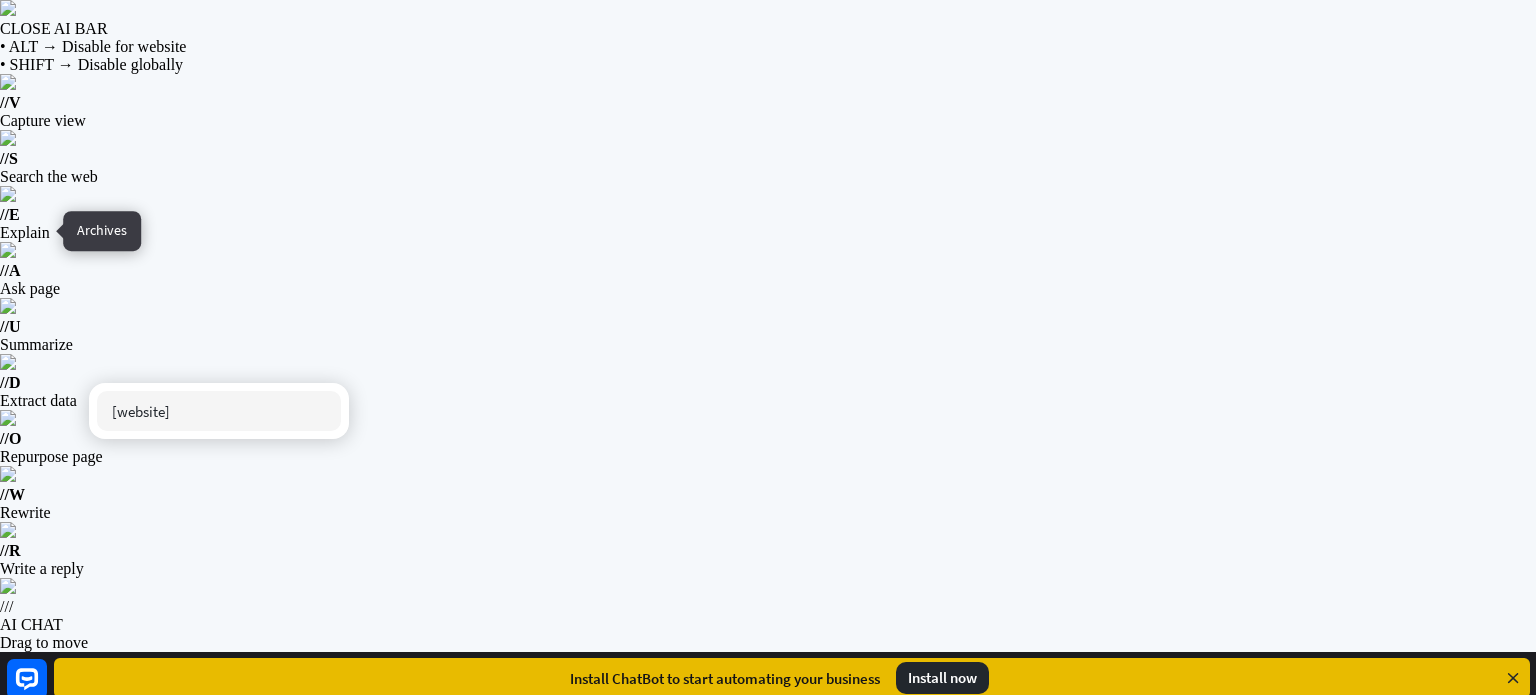 click at bounding box center [27, 883] 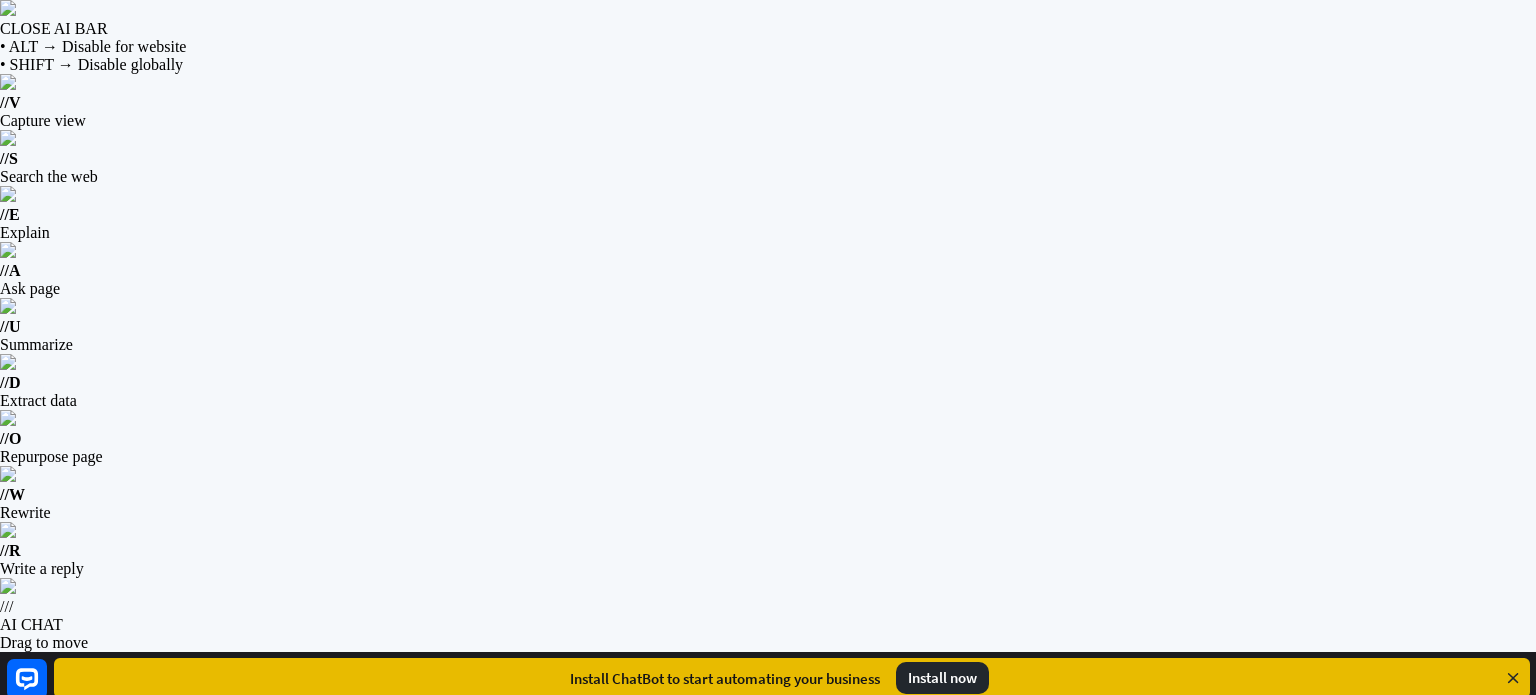 scroll, scrollTop: 0, scrollLeft: 0, axis: both 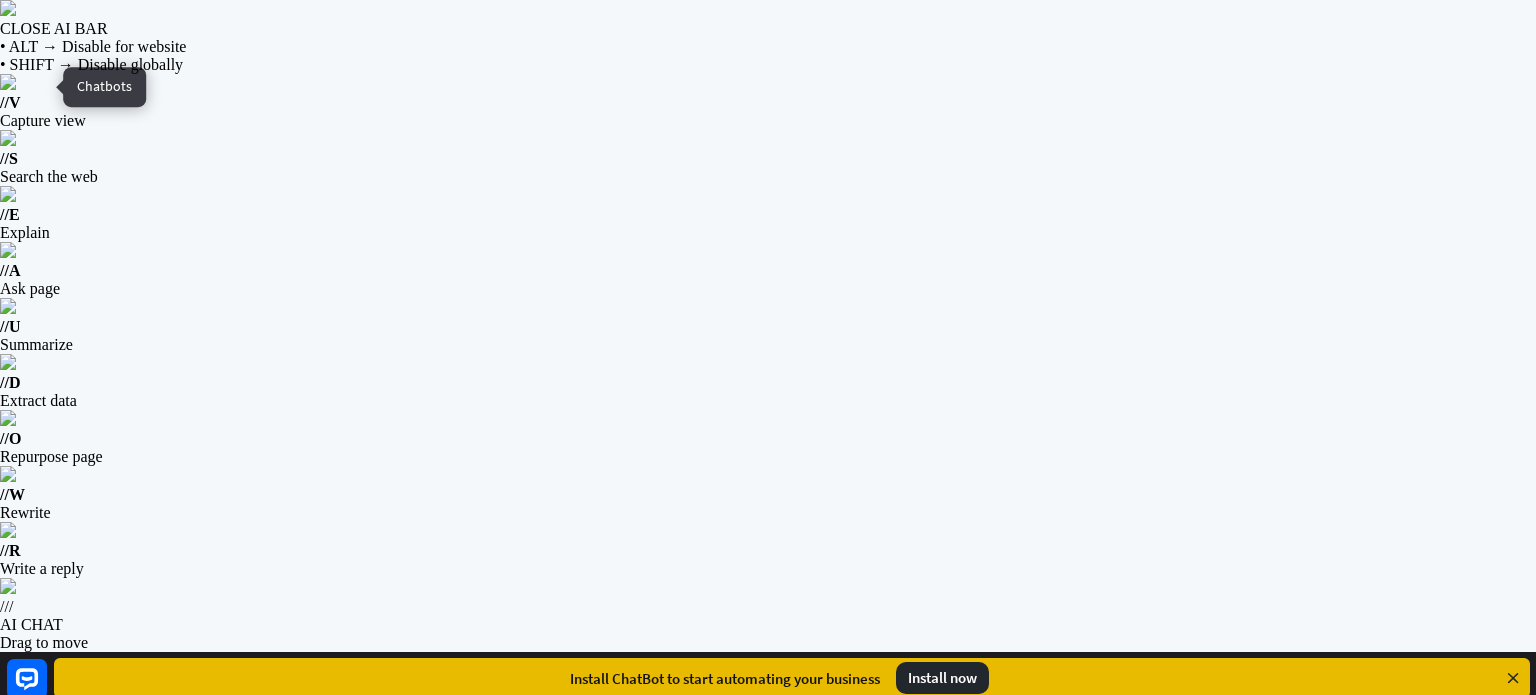 click at bounding box center [27, 739] 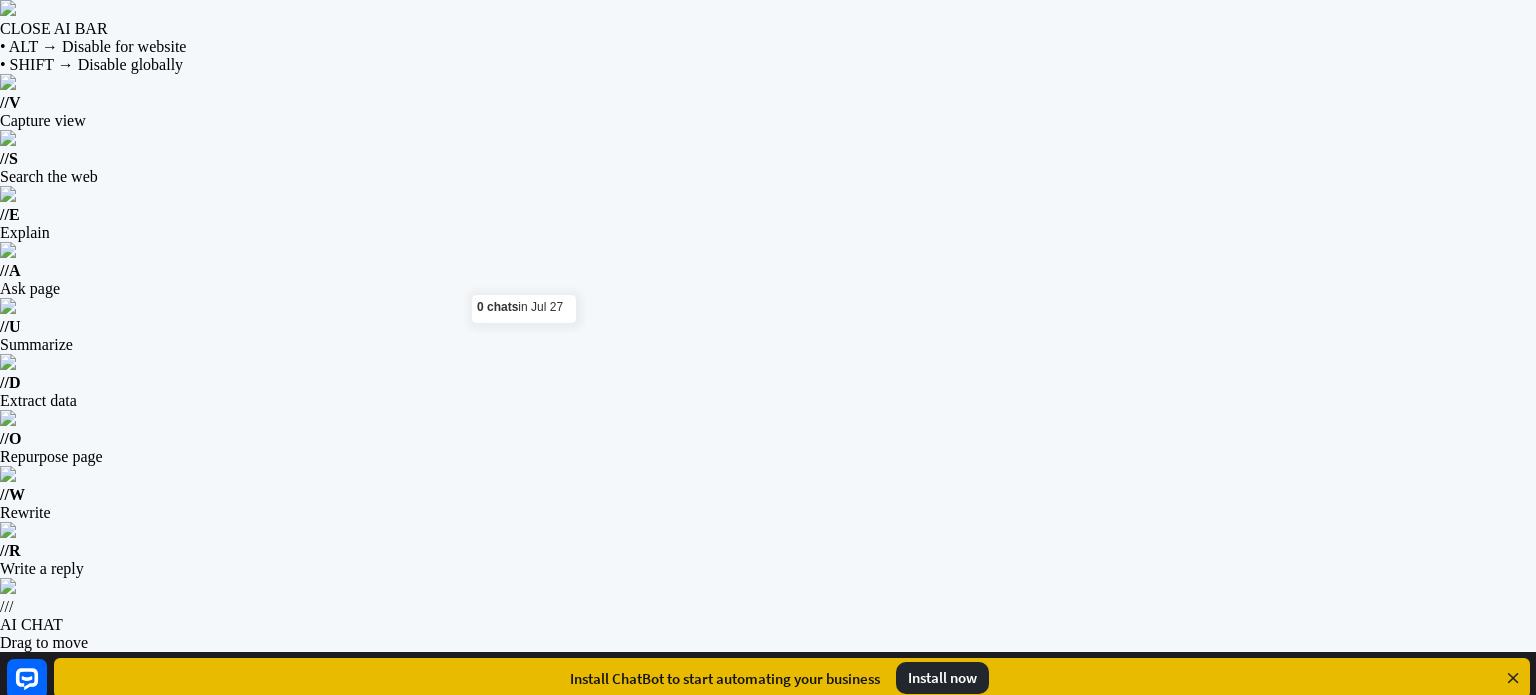 click 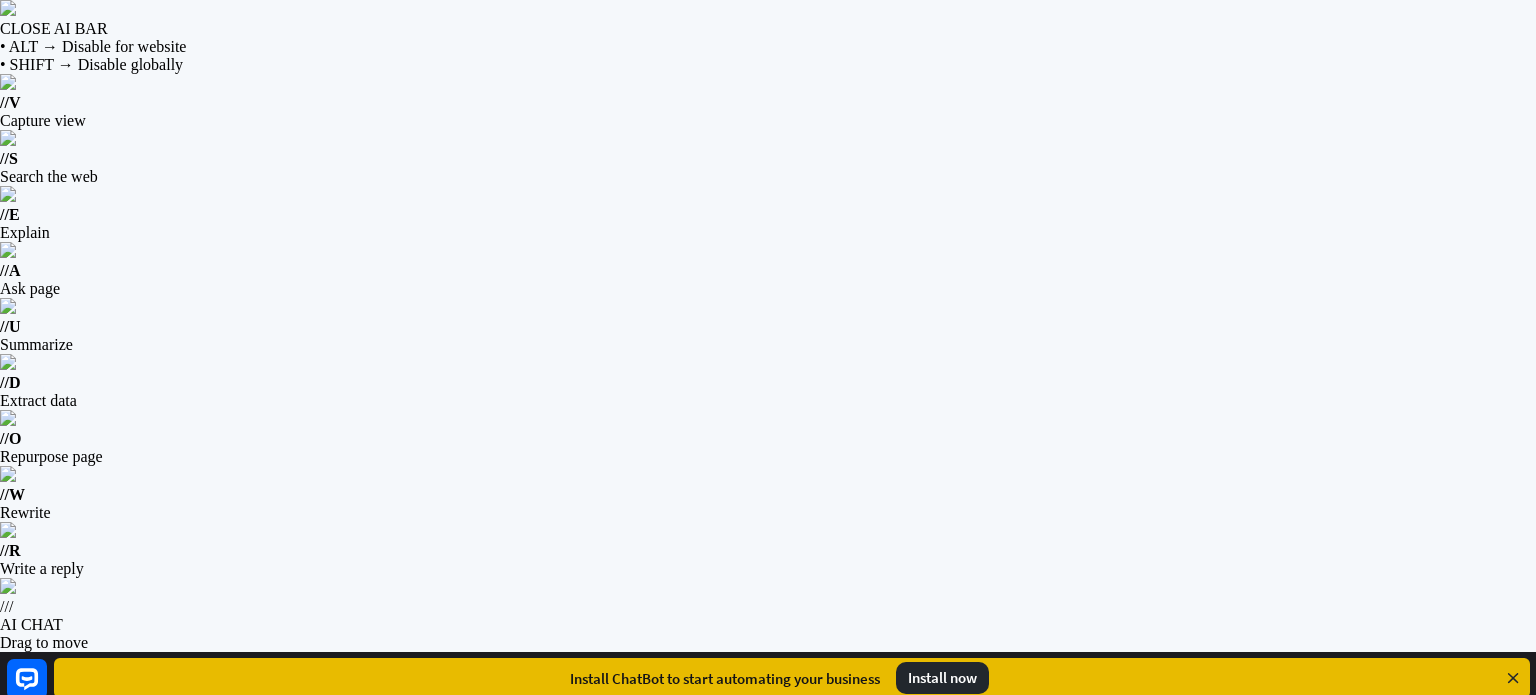 click on "Test your bot" at bounding box center (1365, 1292) 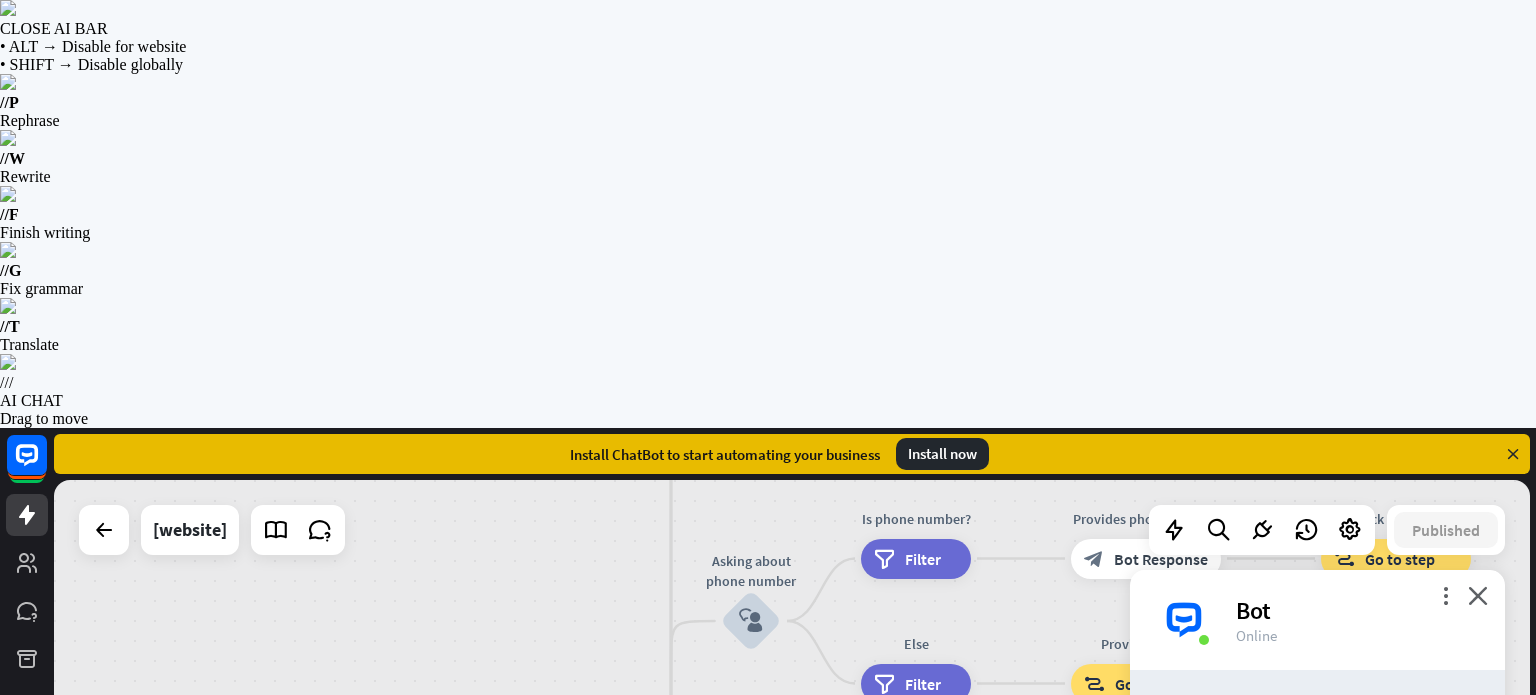 click at bounding box center [1281, 1067] 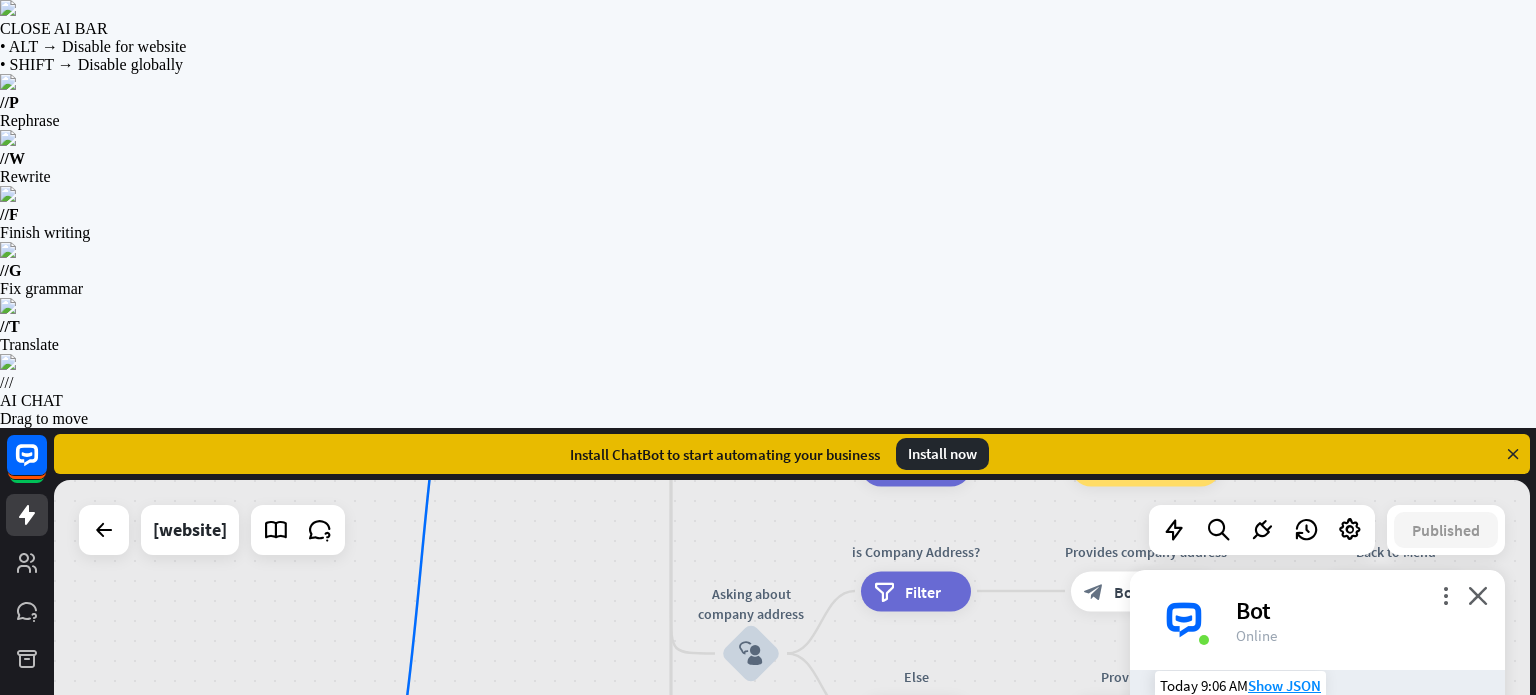 scroll, scrollTop: 277, scrollLeft: 0, axis: vertical 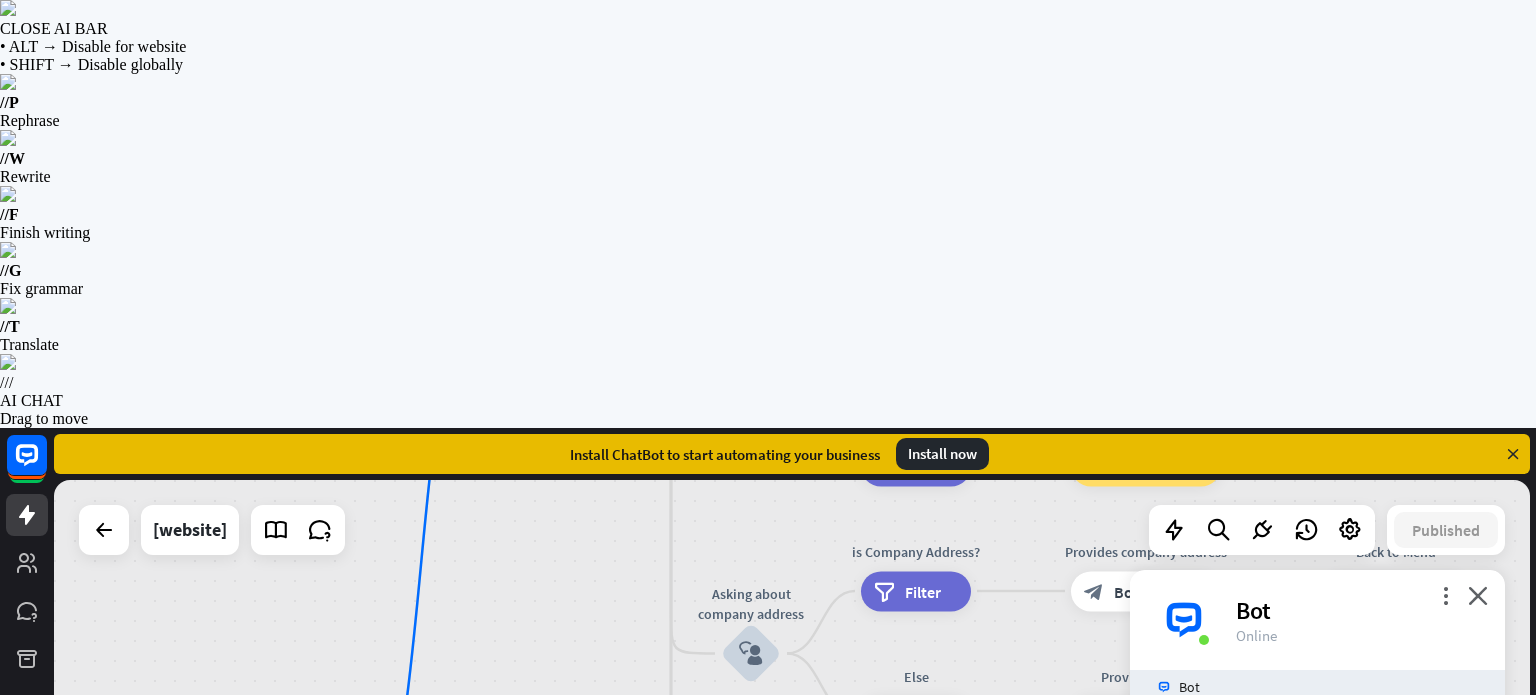 type on "**********" 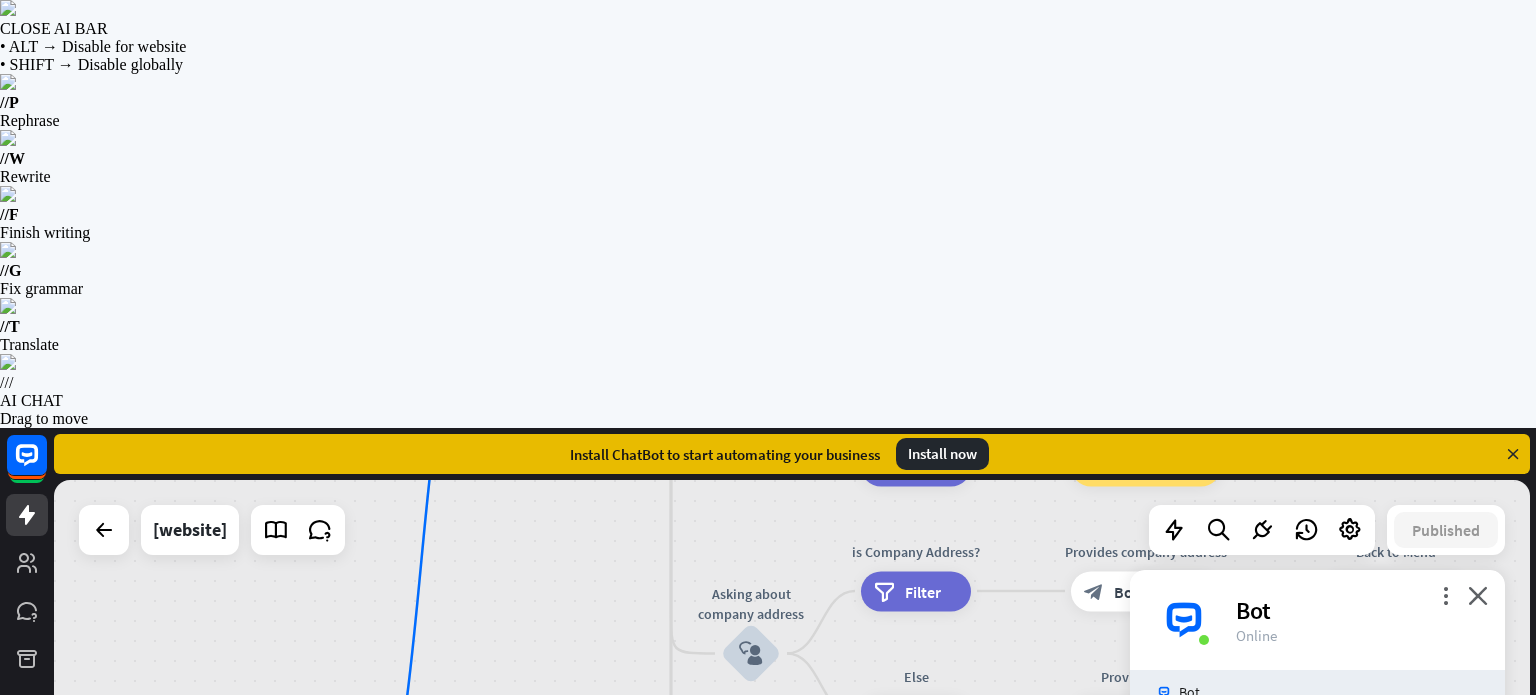 scroll, scrollTop: 728, scrollLeft: 0, axis: vertical 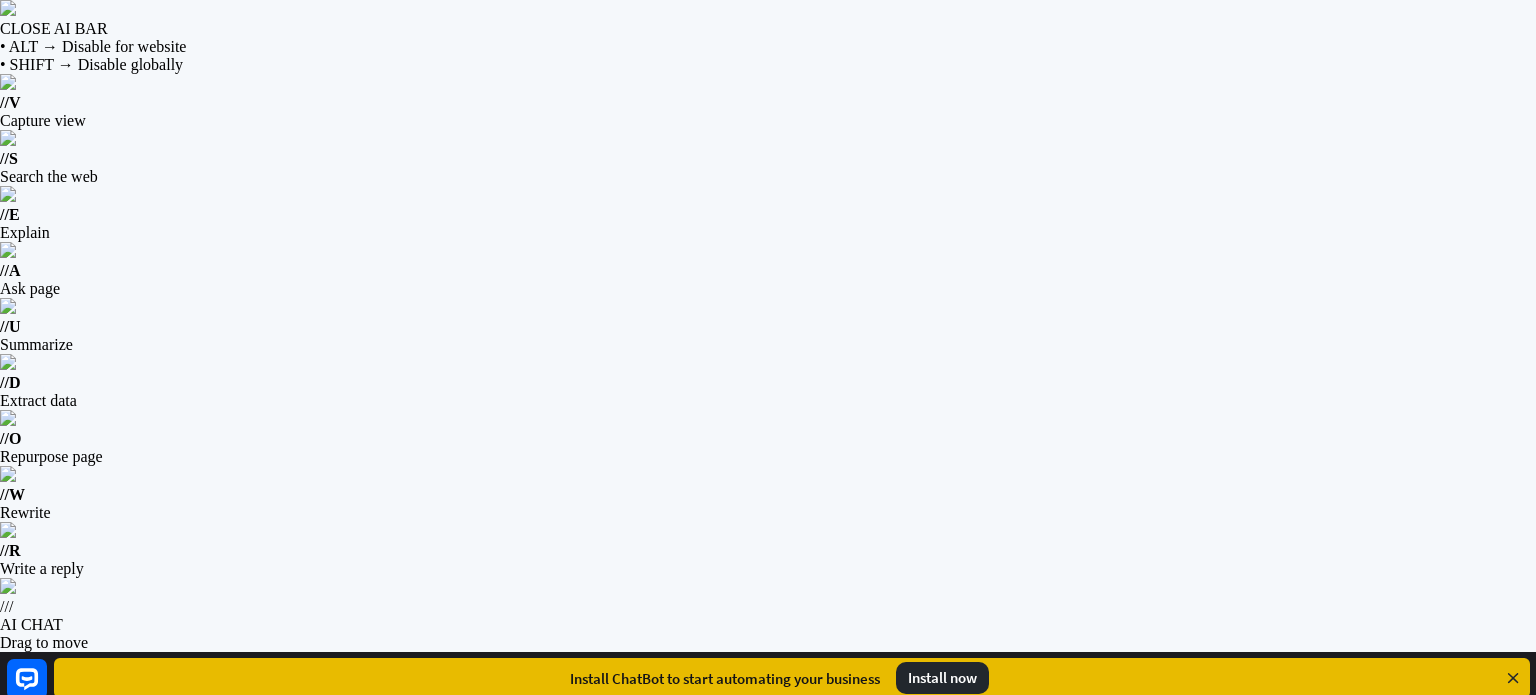 click on "Ovia umywalka nablatowa 36 cm okrągła, biały połysk" at bounding box center [1309, 1200] 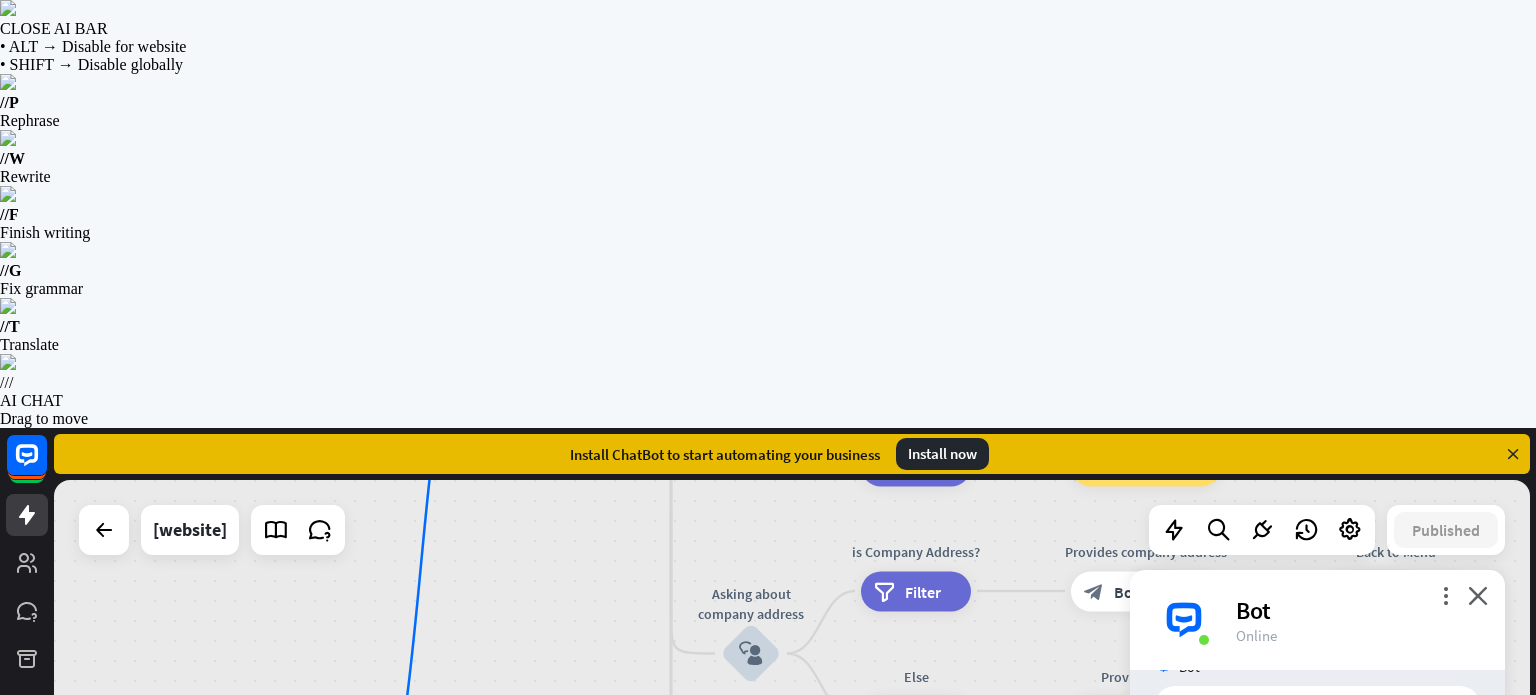type on "**********" 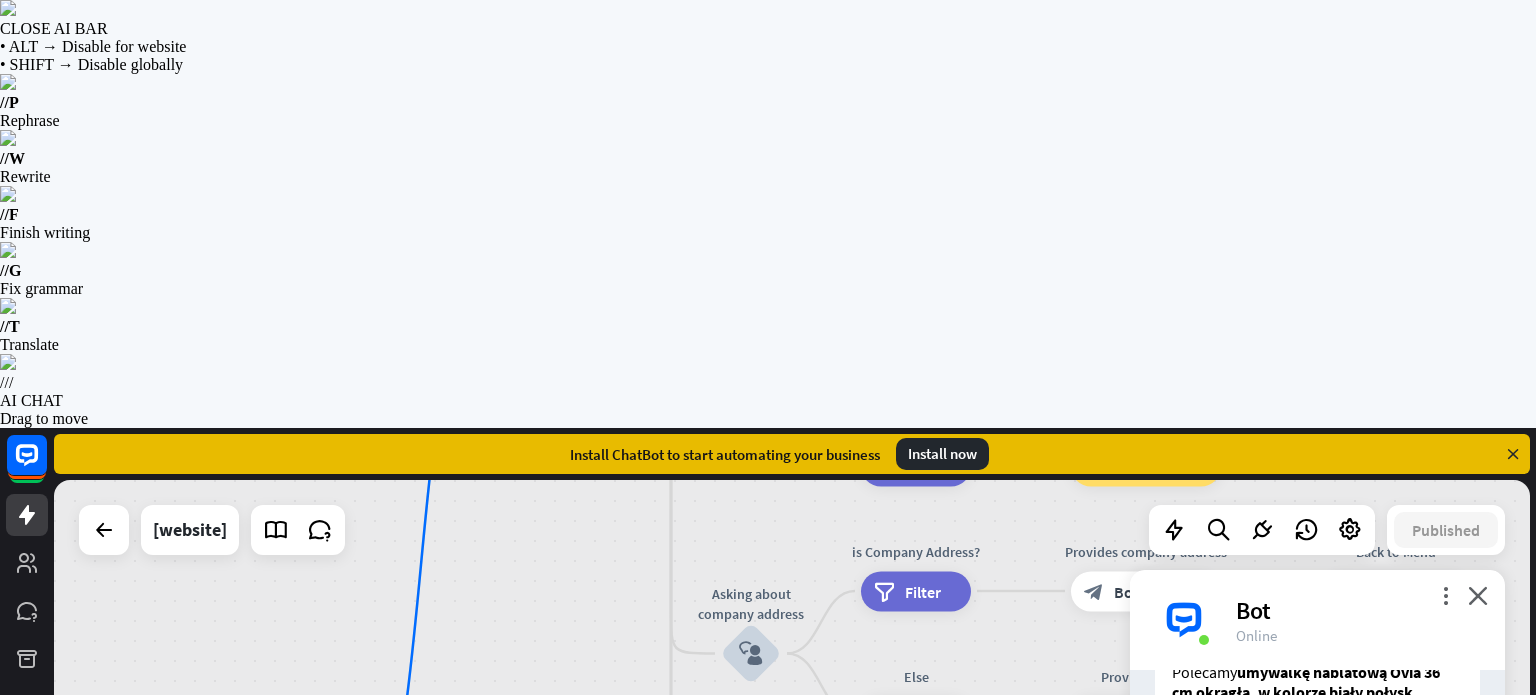 scroll, scrollTop: 0, scrollLeft: 0, axis: both 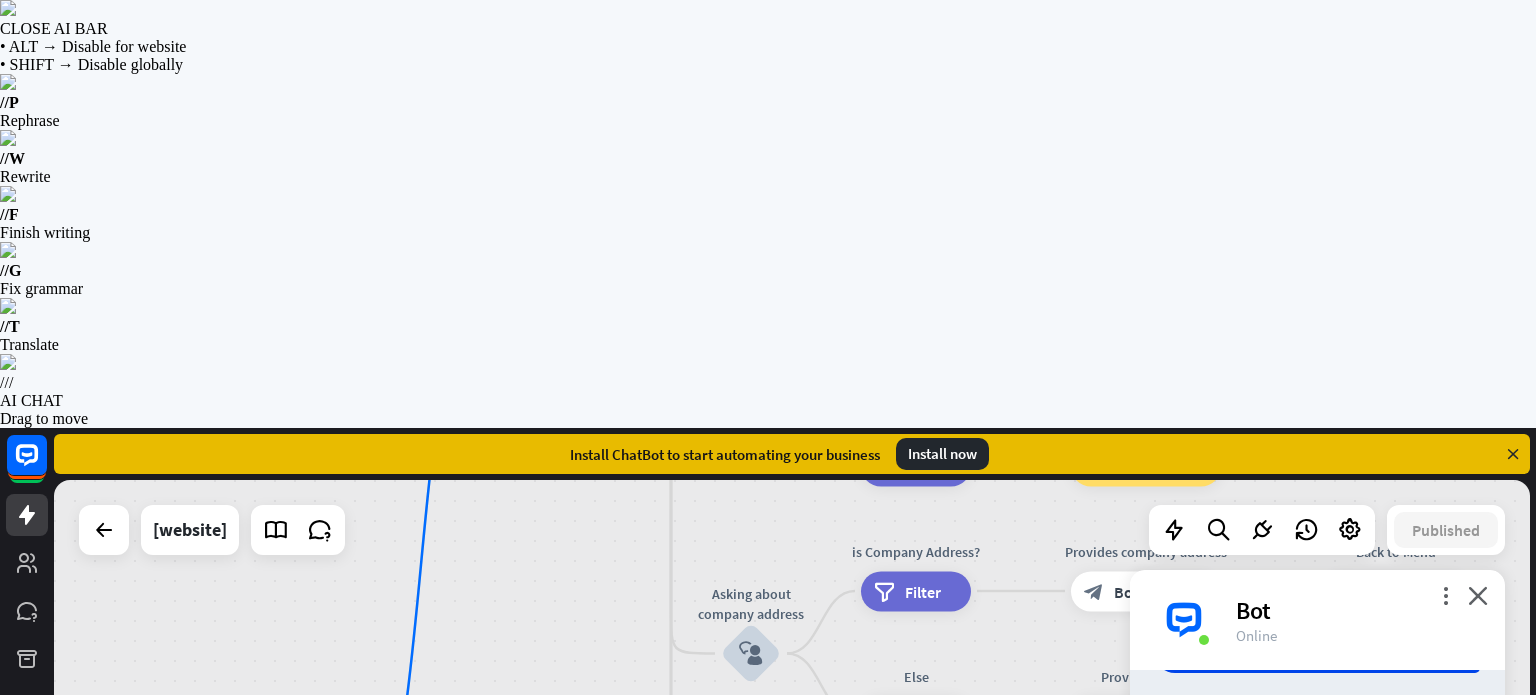 click at bounding box center [1281, 1067] 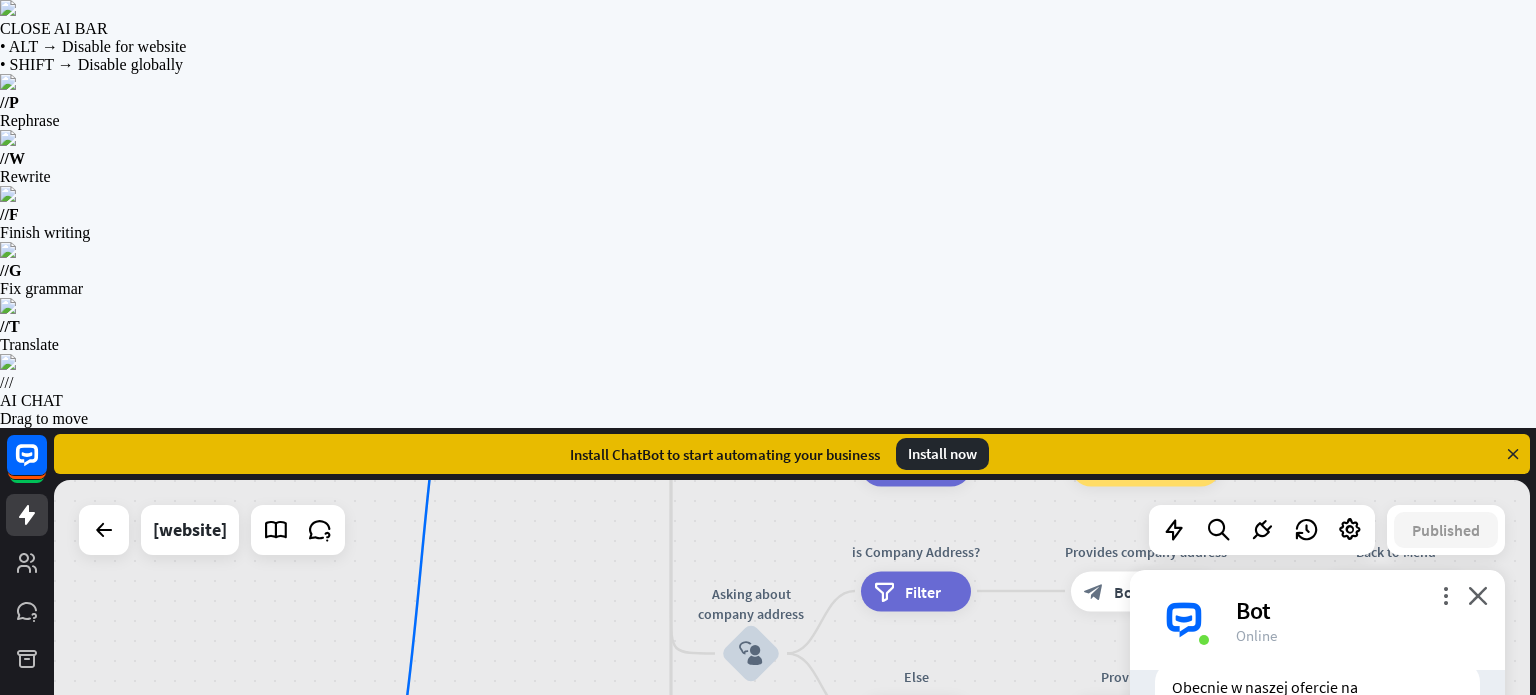 scroll, scrollTop: 0, scrollLeft: 0, axis: both 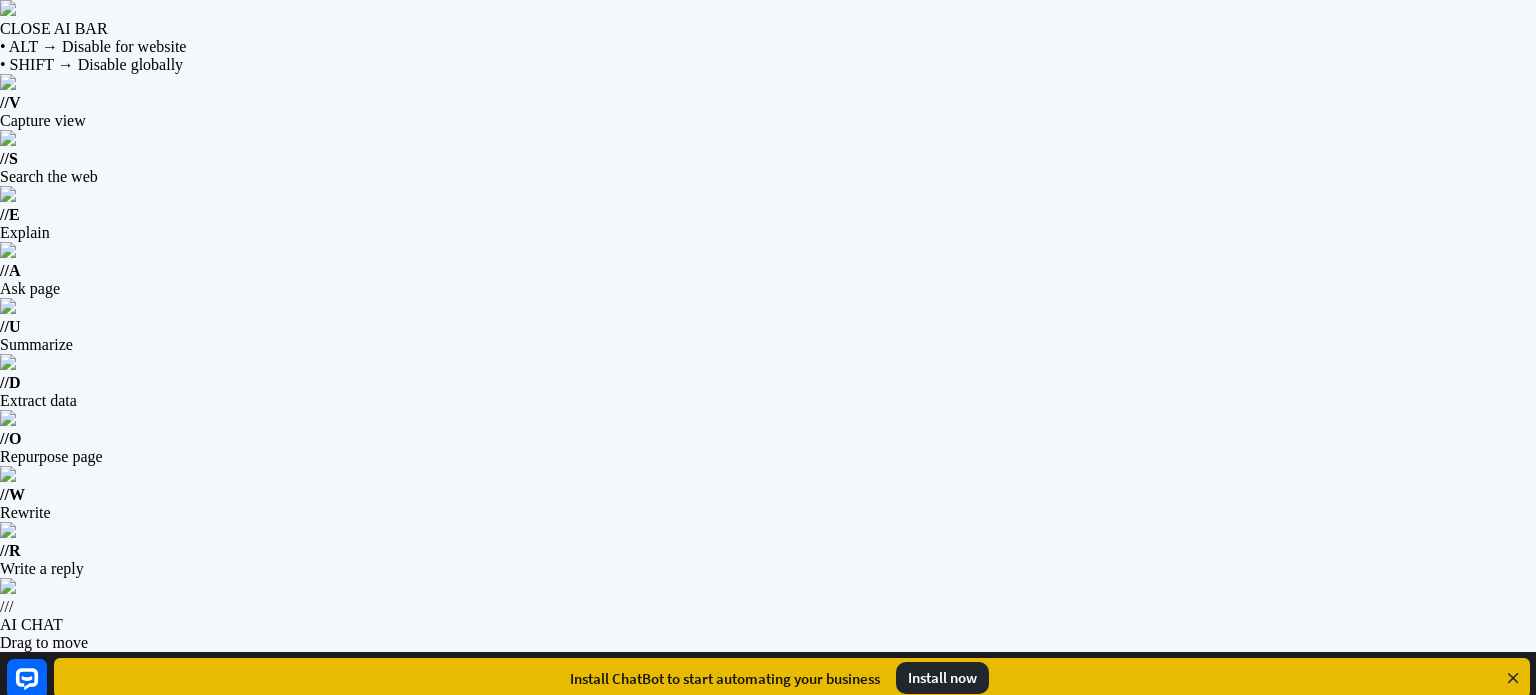click on "close" at bounding box center (1478, 819) 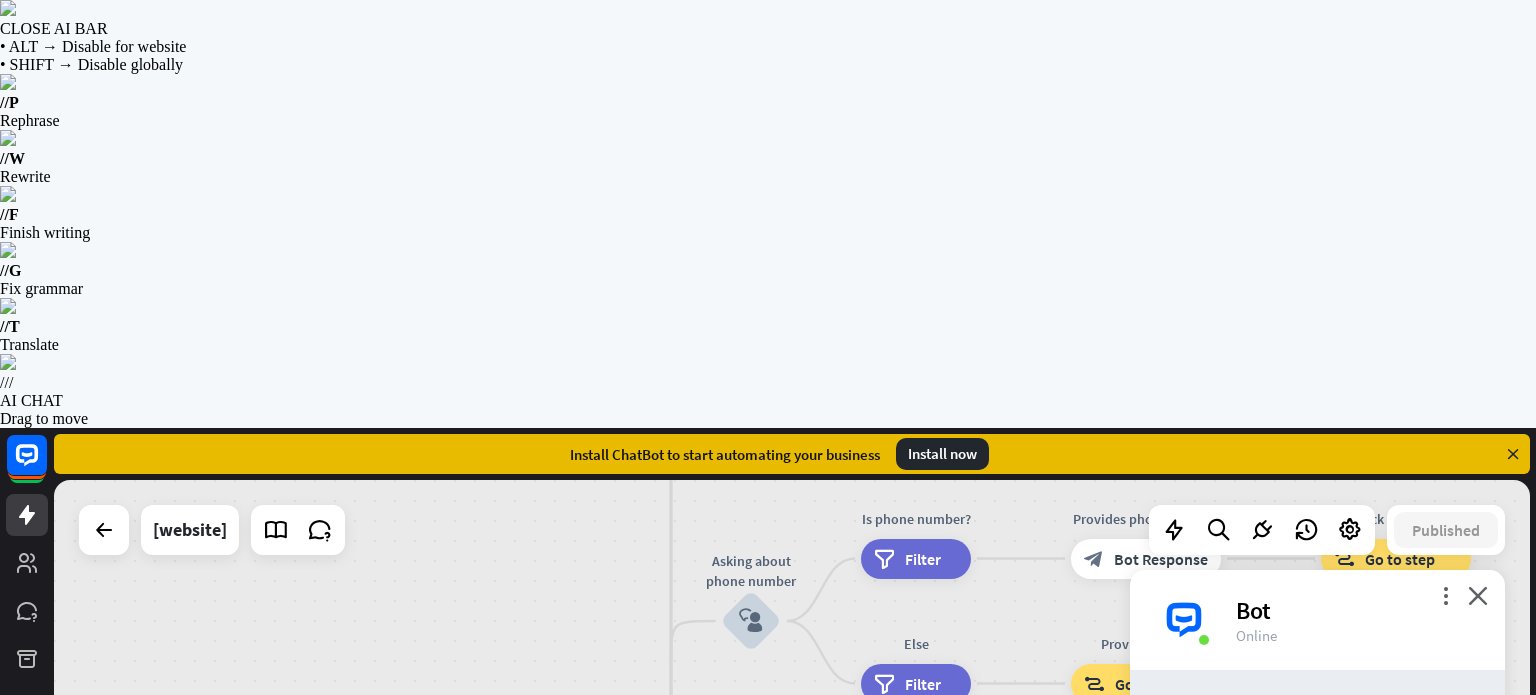 click at bounding box center [1281, 1067] 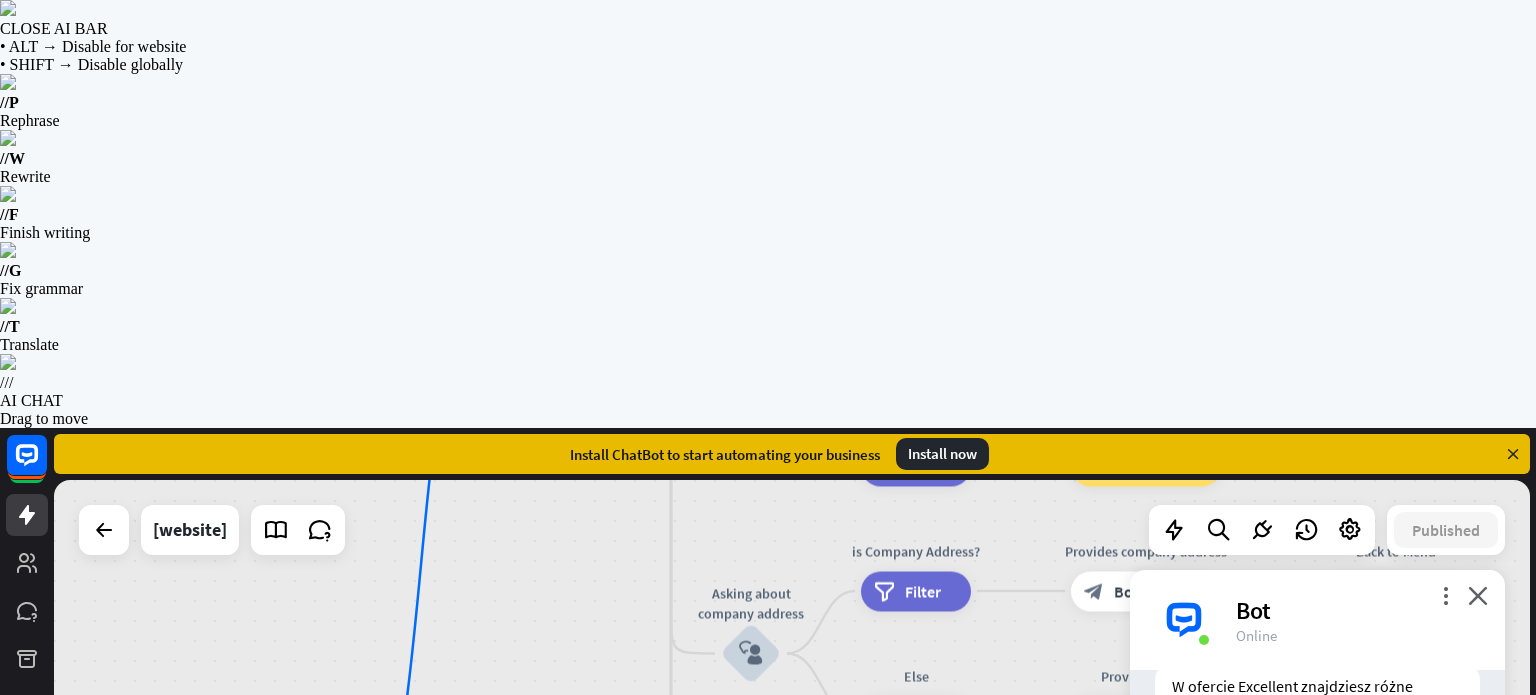 scroll, scrollTop: 462, scrollLeft: 0, axis: vertical 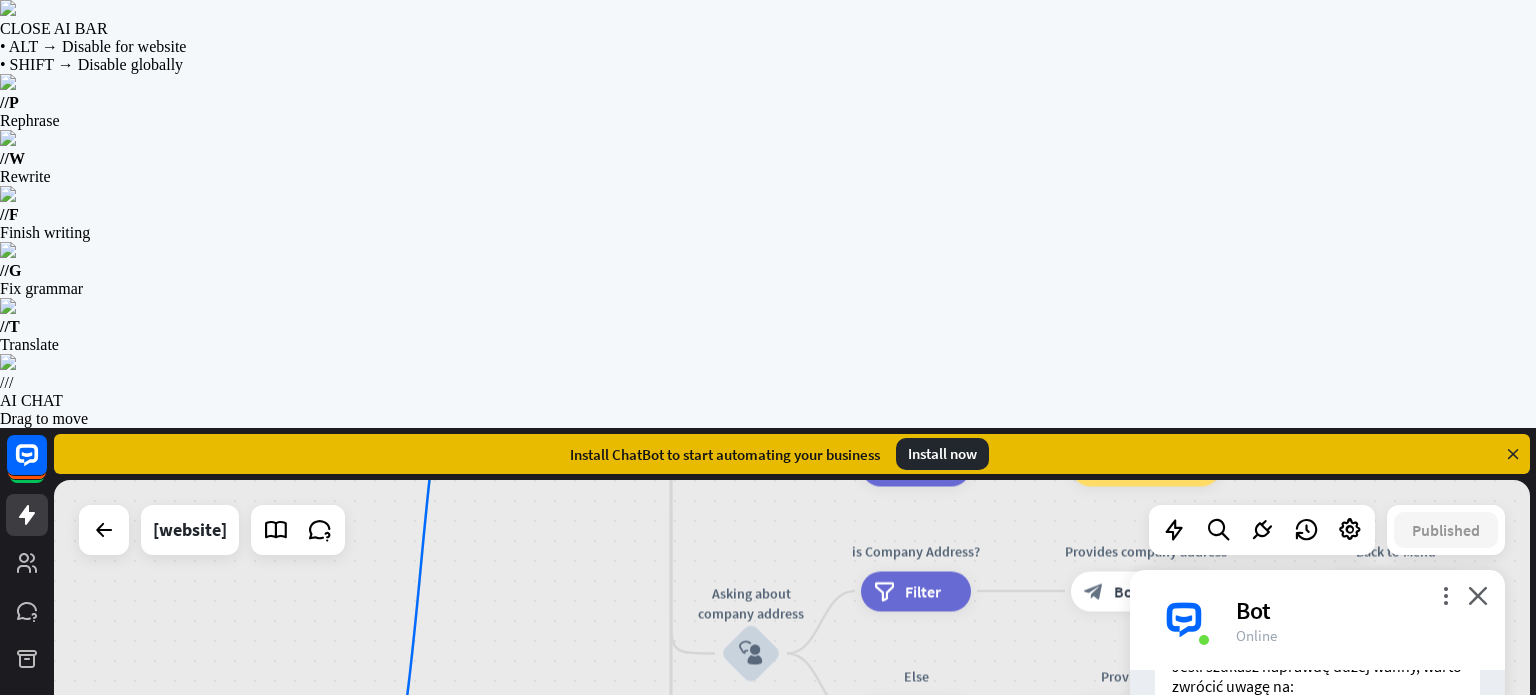 click at bounding box center (1281, 1067) 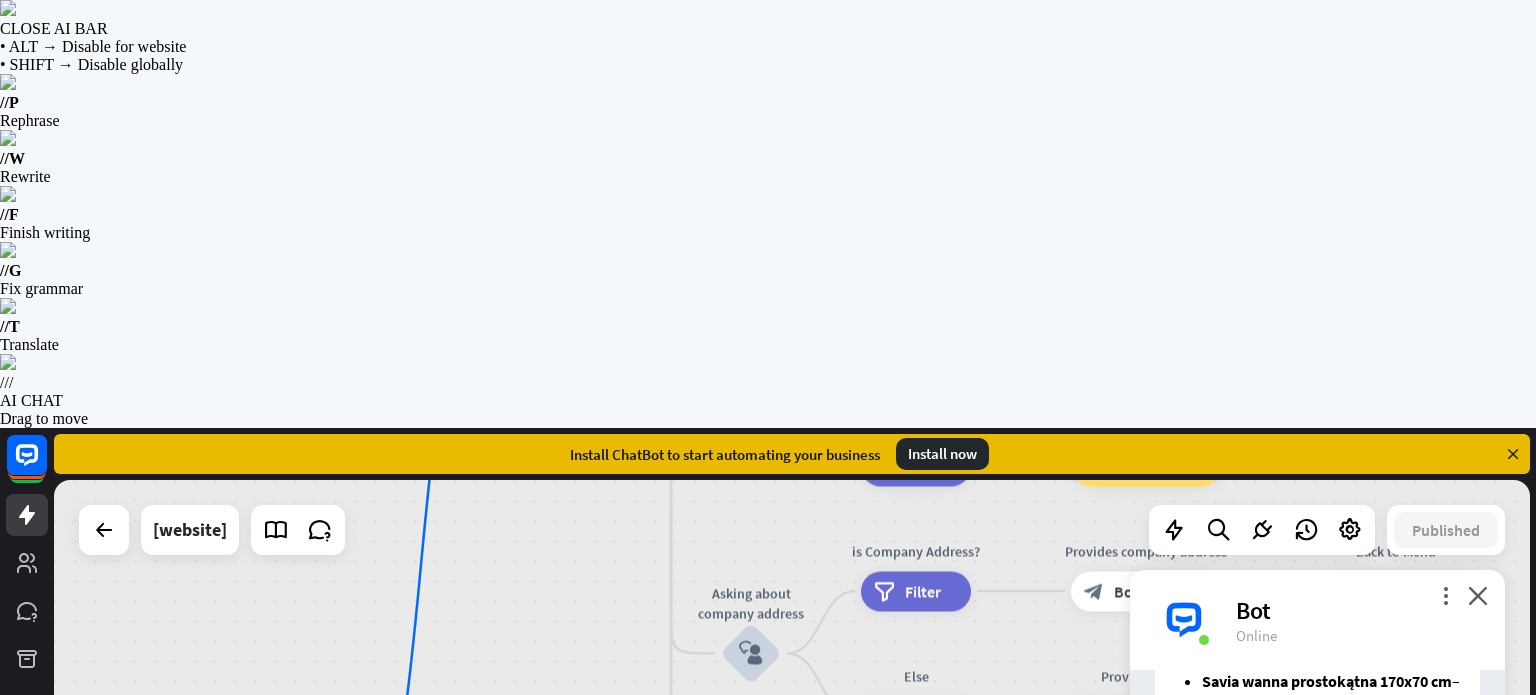 scroll, scrollTop: 1168, scrollLeft: 0, axis: vertical 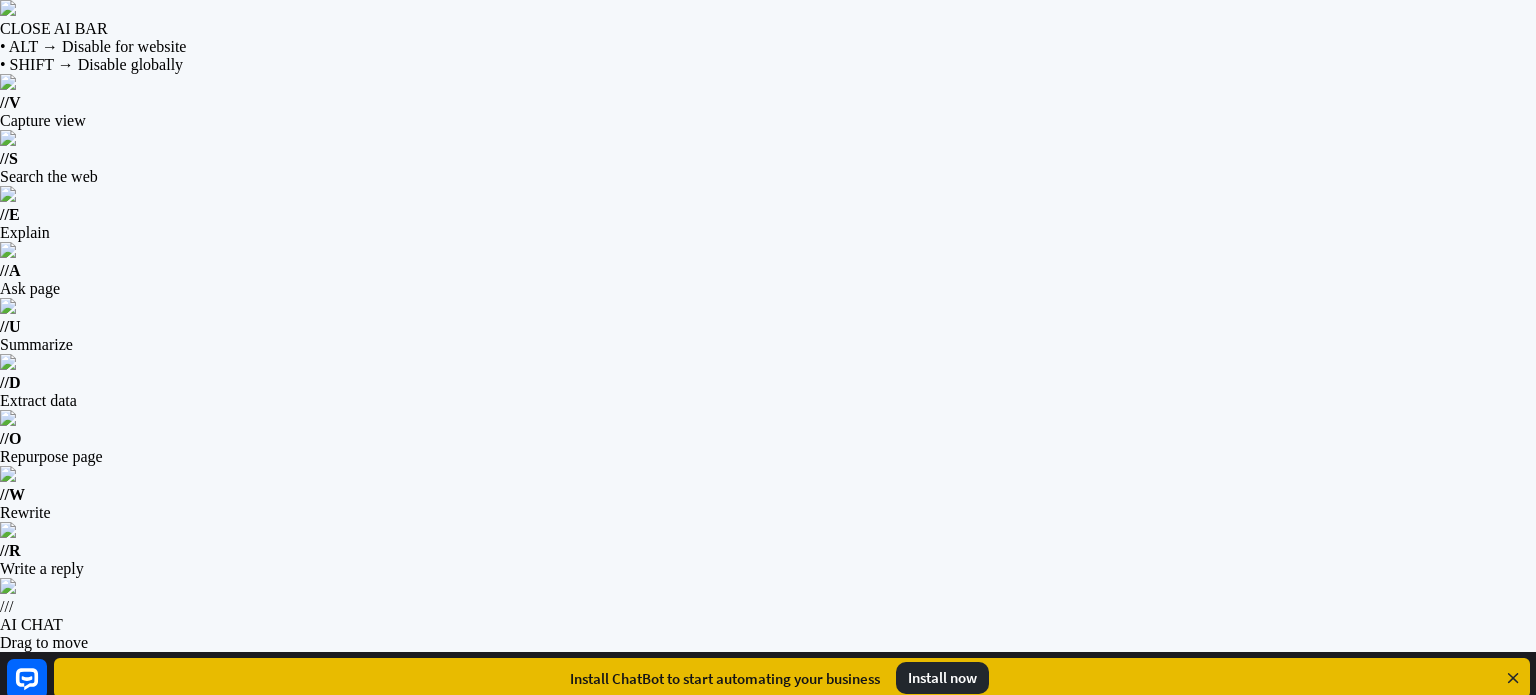 click at bounding box center (104, 754) 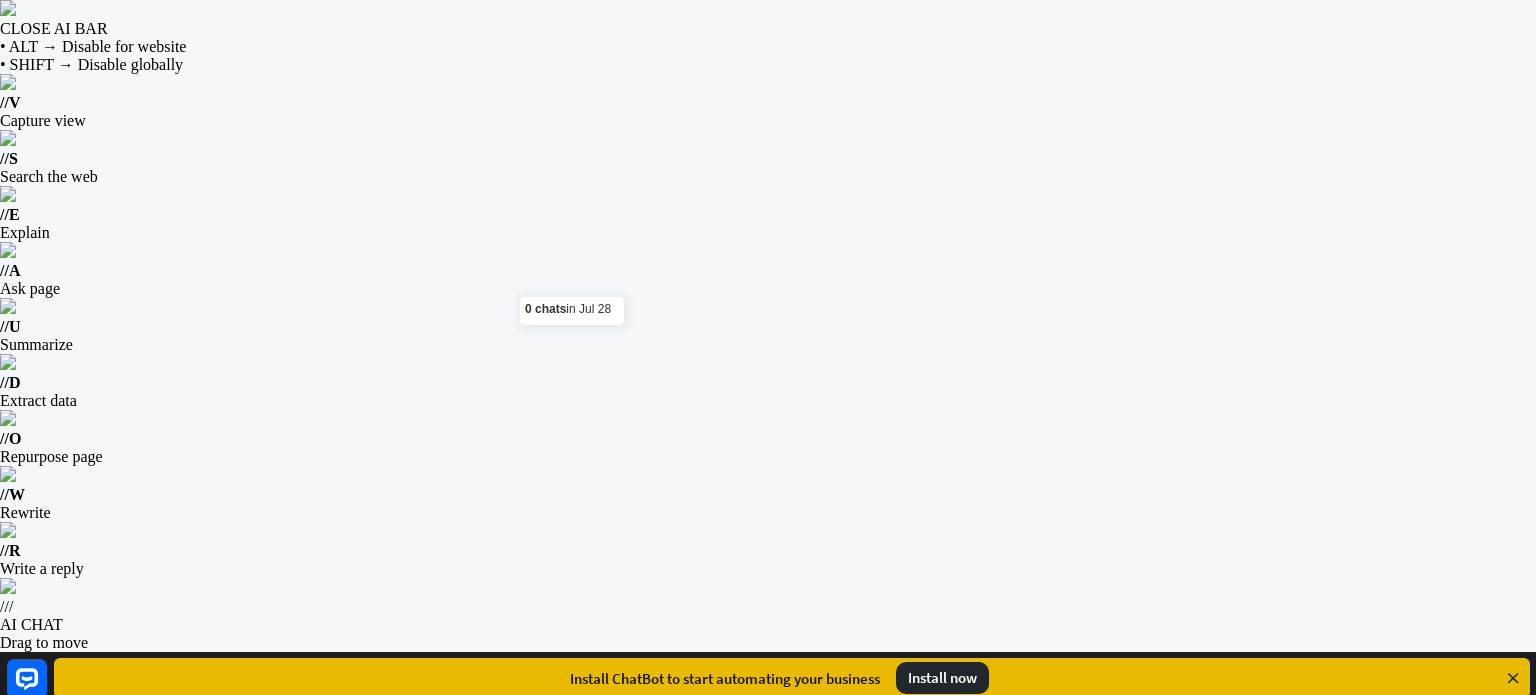 click 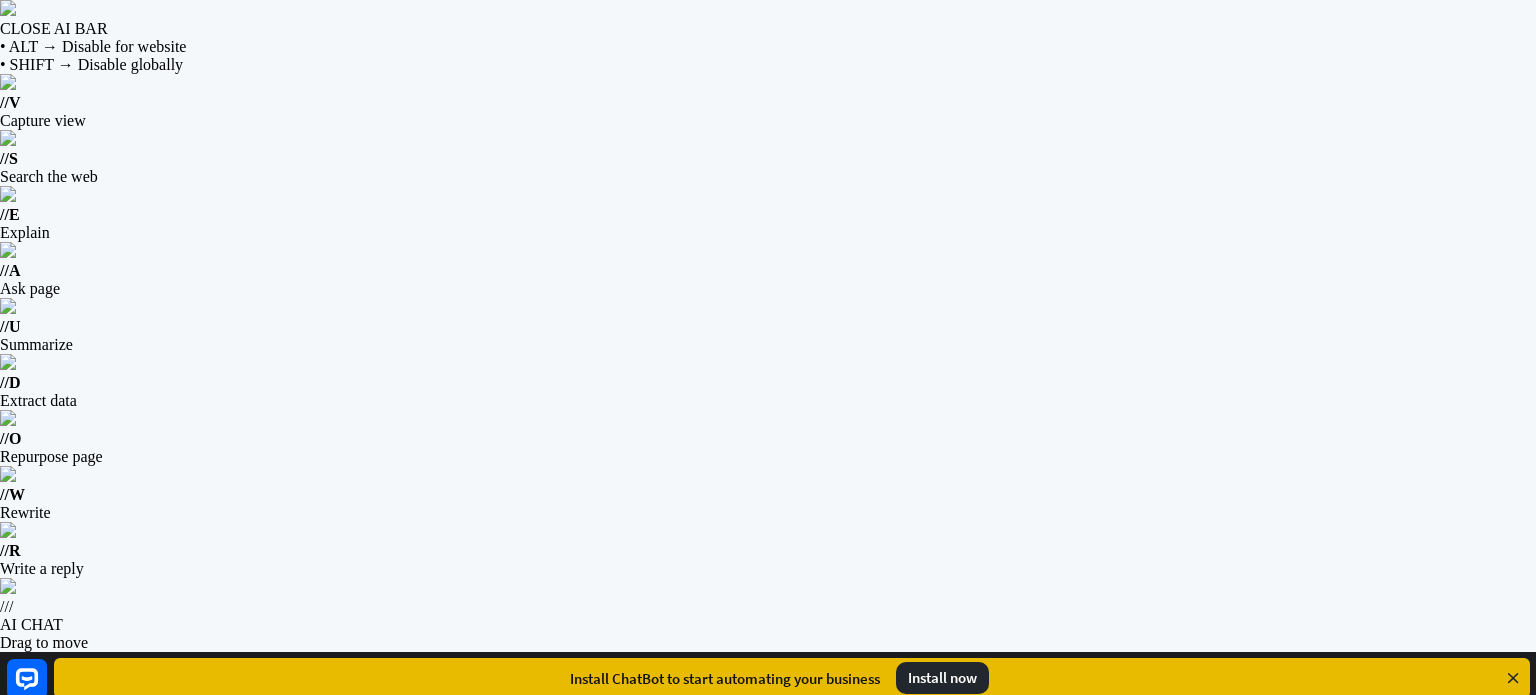 click on "Test your bot" at bounding box center [1369, 1292] 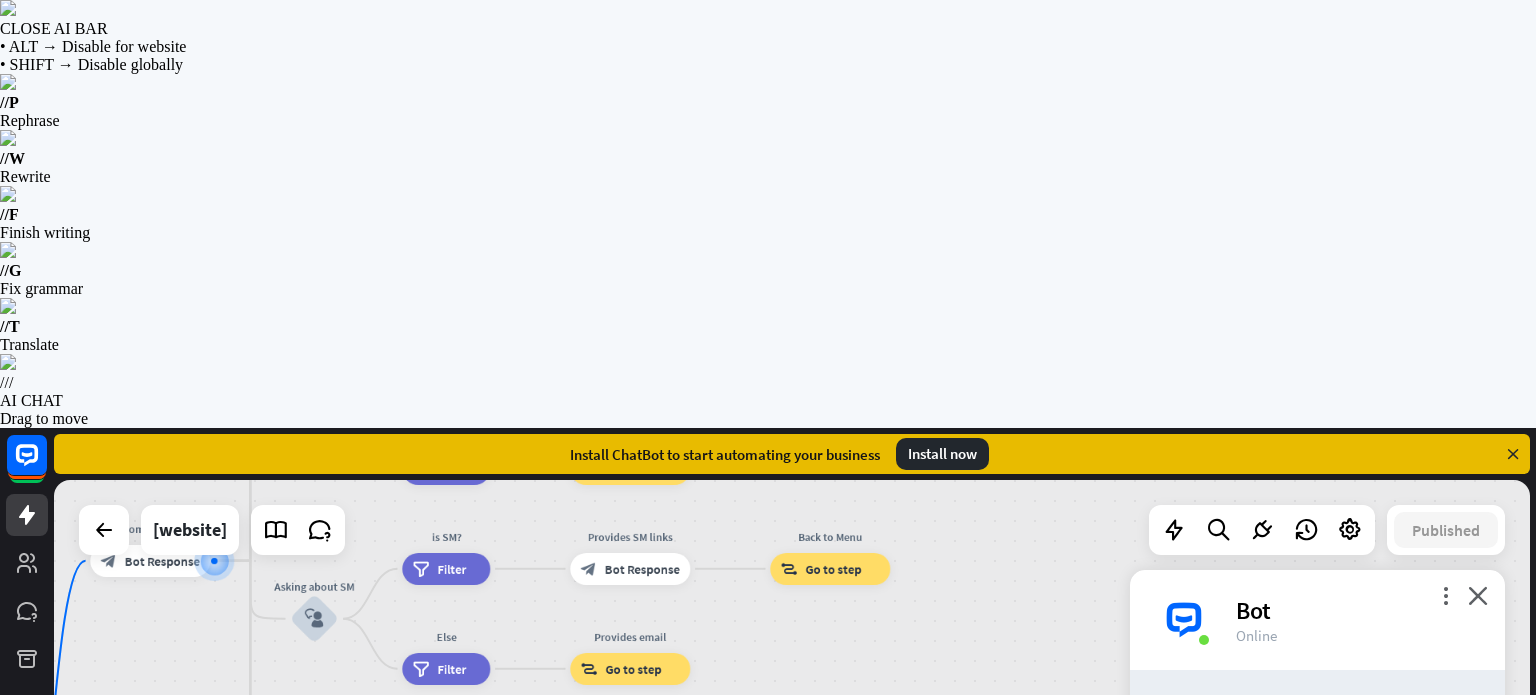 click at bounding box center [1281, 1067] 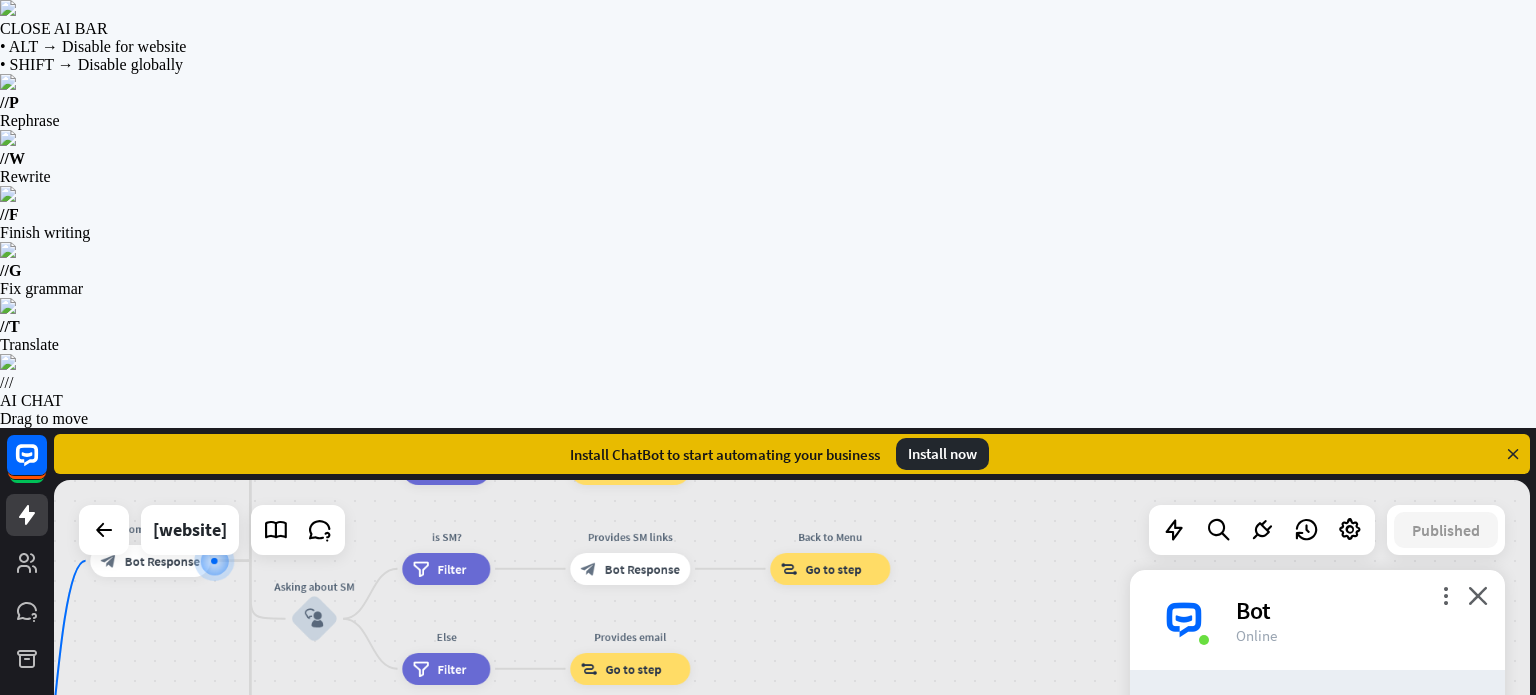 scroll, scrollTop: 0, scrollLeft: 1, axis: horizontal 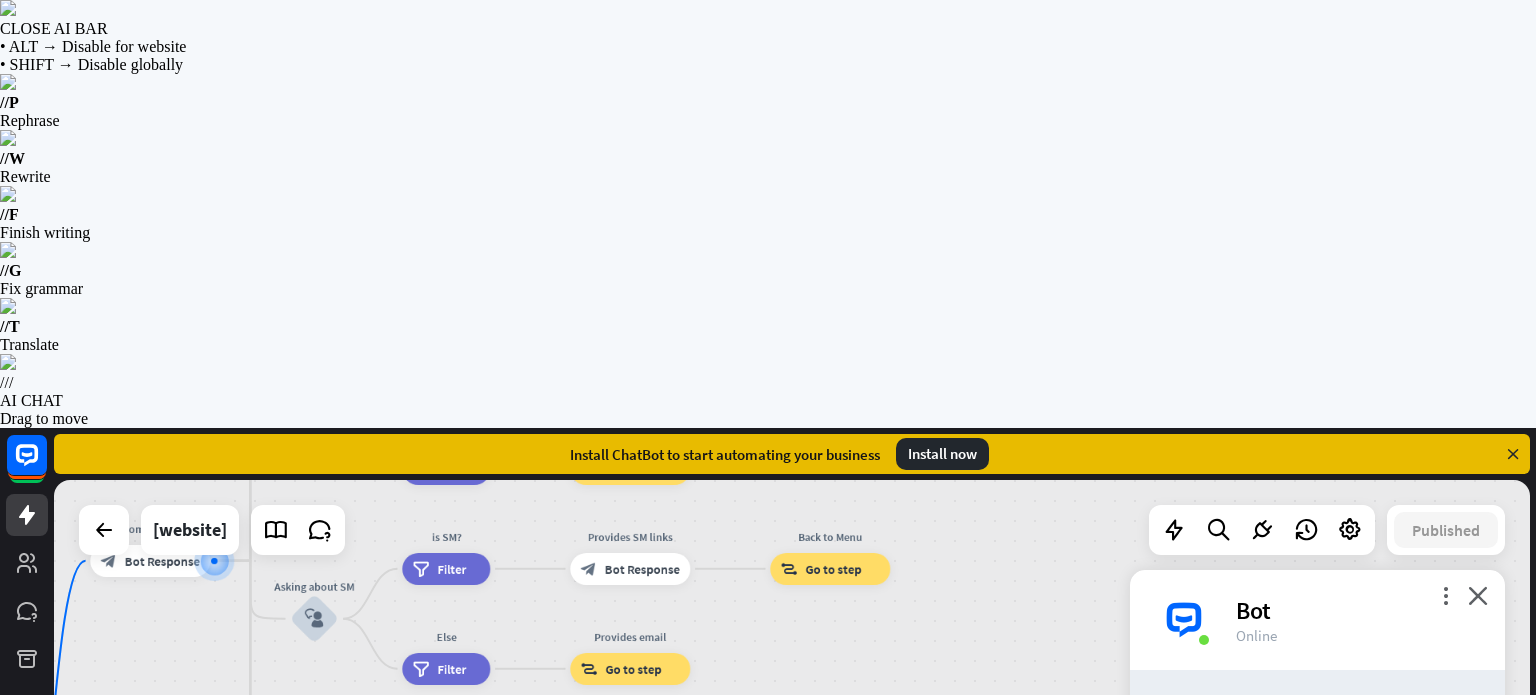 type on "**********" 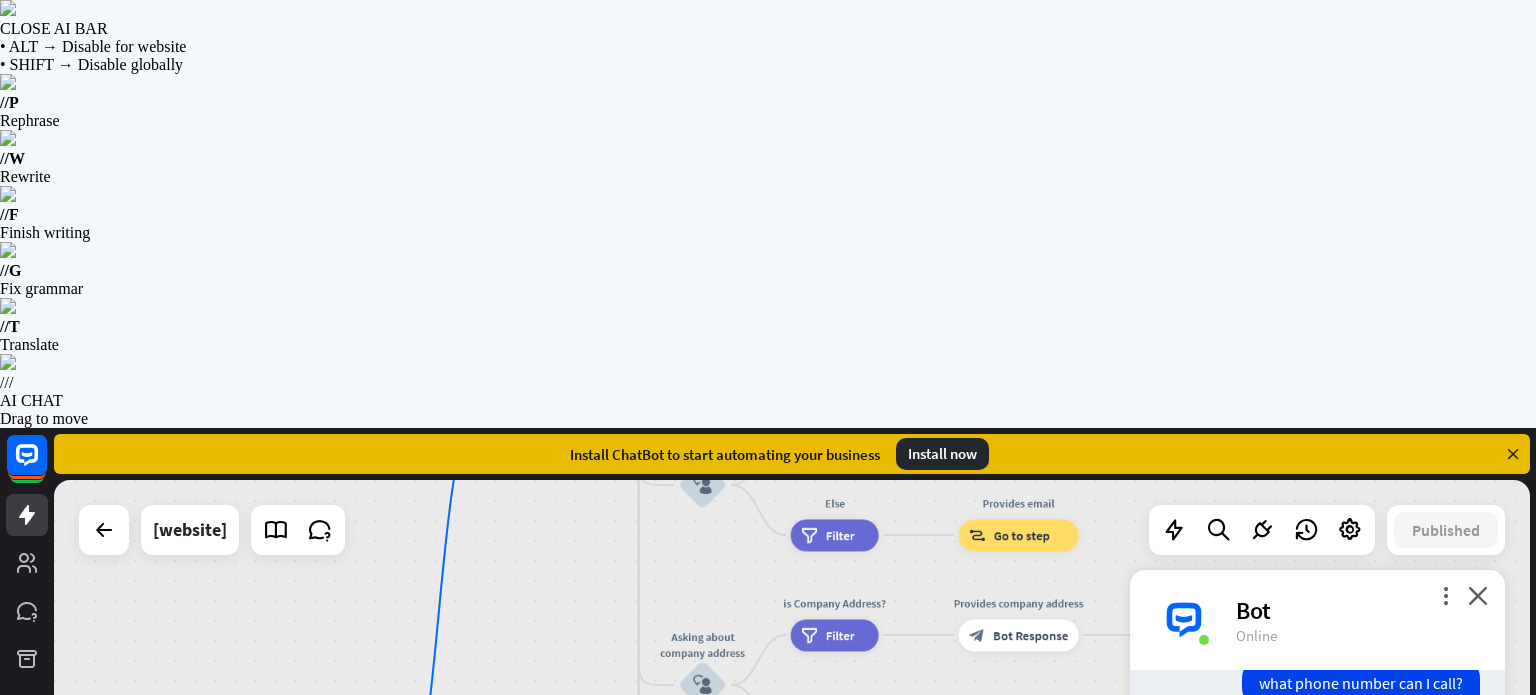 scroll, scrollTop: 208, scrollLeft: 0, axis: vertical 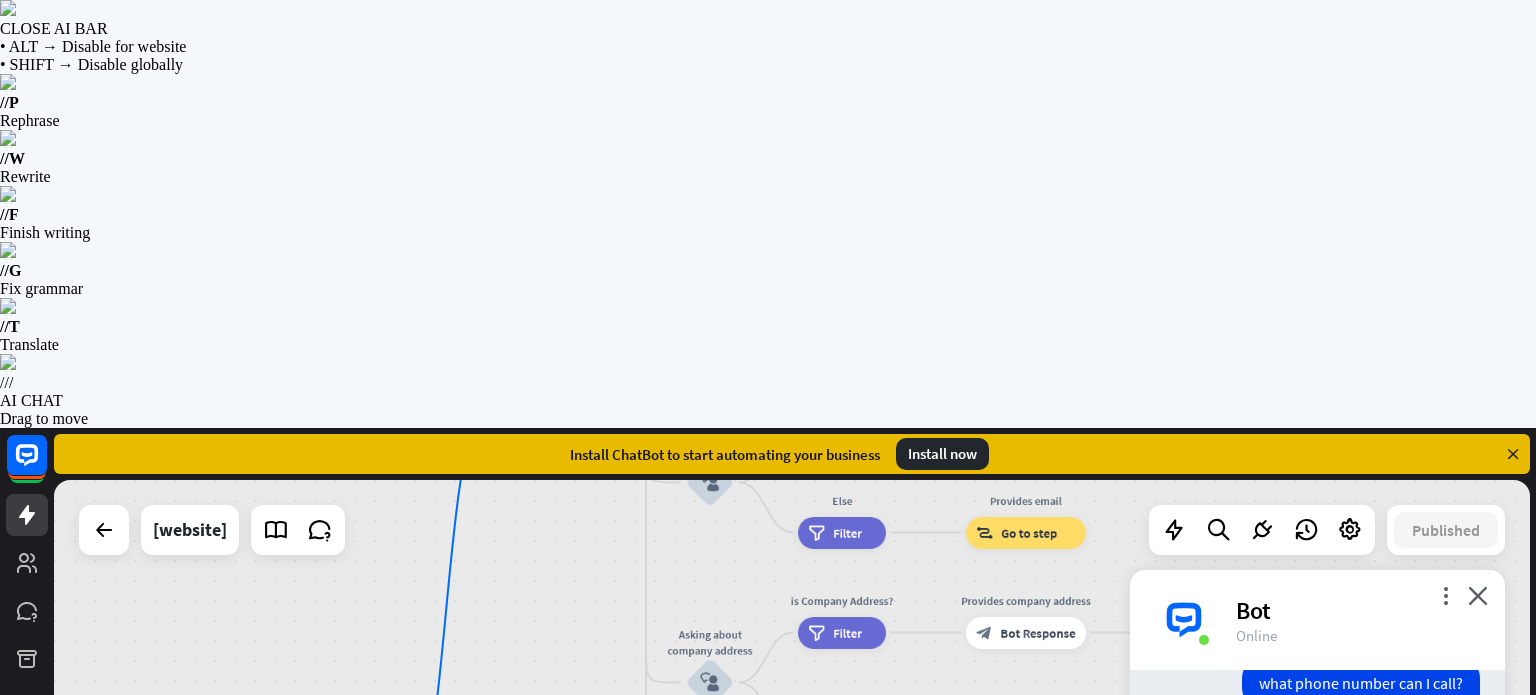 type on "**********" 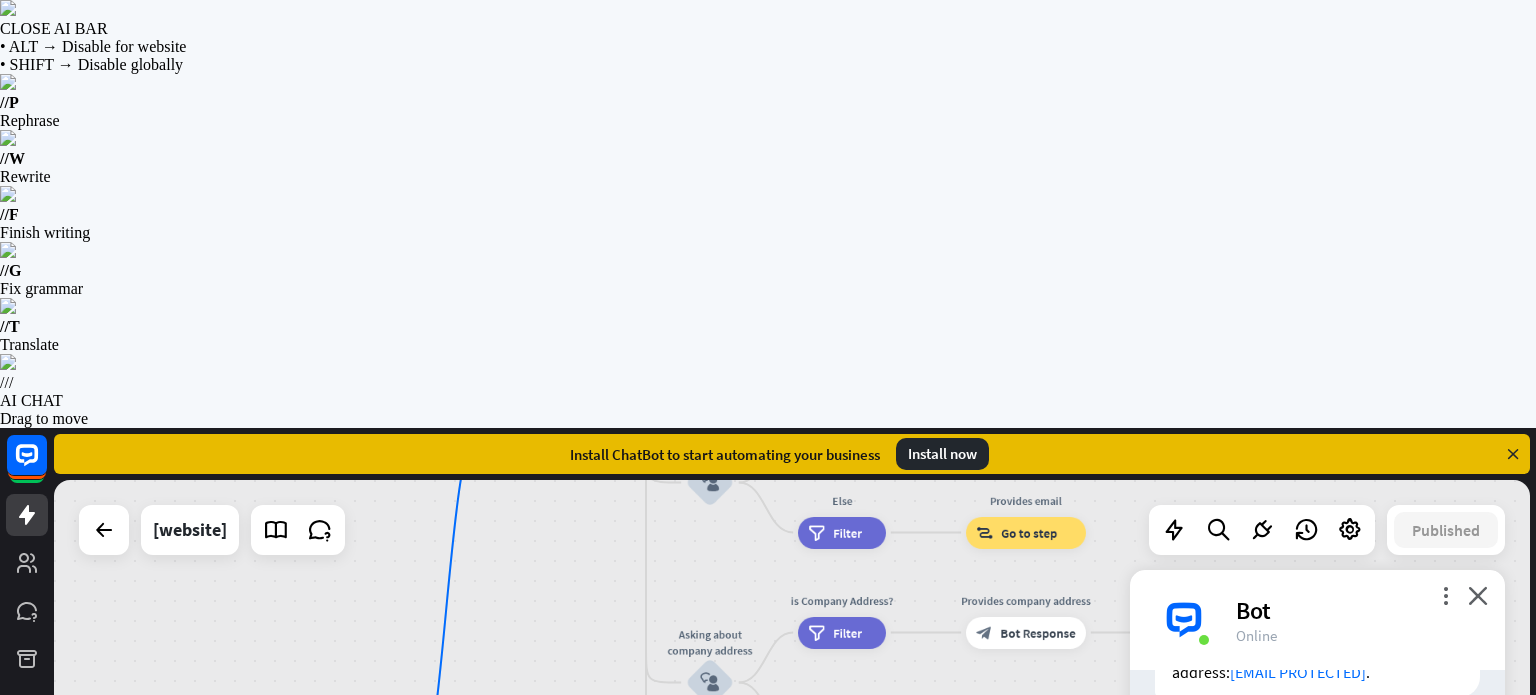 scroll, scrollTop: 524, scrollLeft: 0, axis: vertical 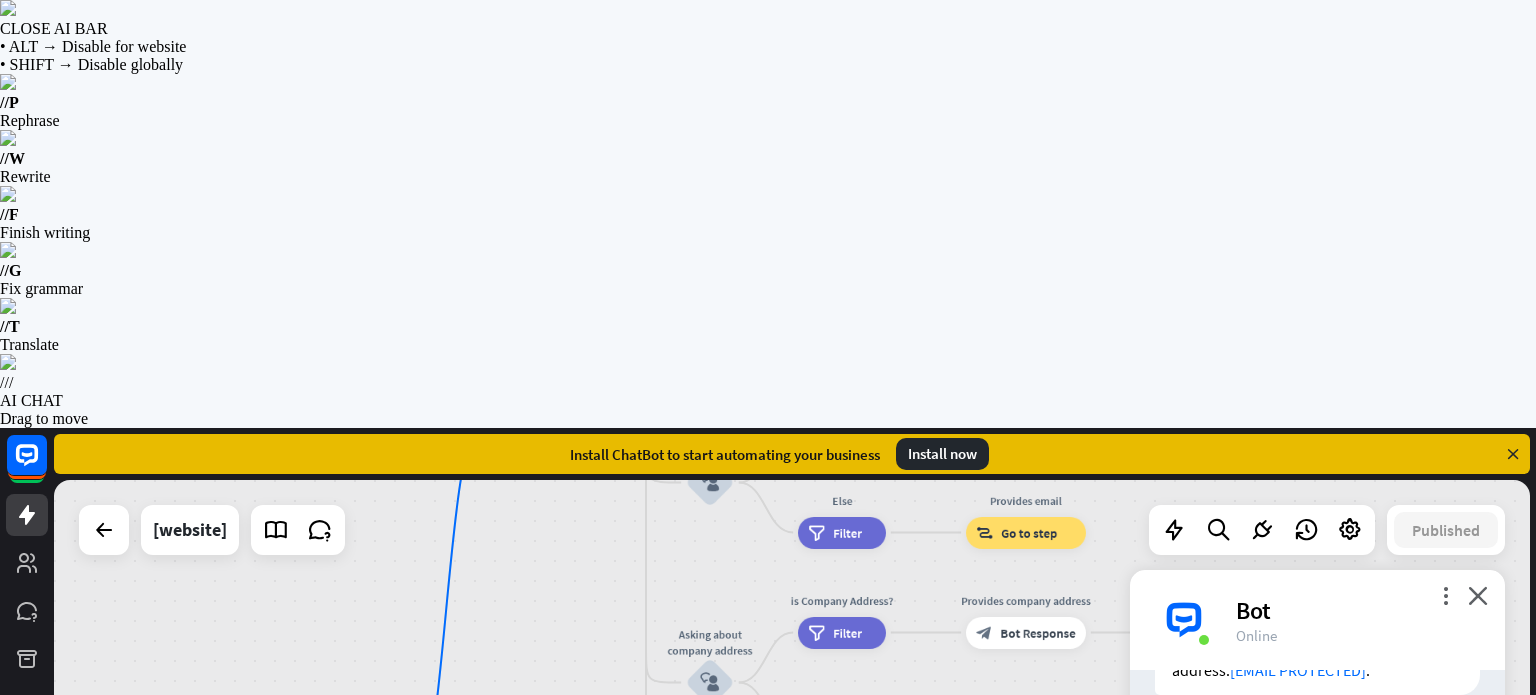 click at bounding box center (1281, 1067) 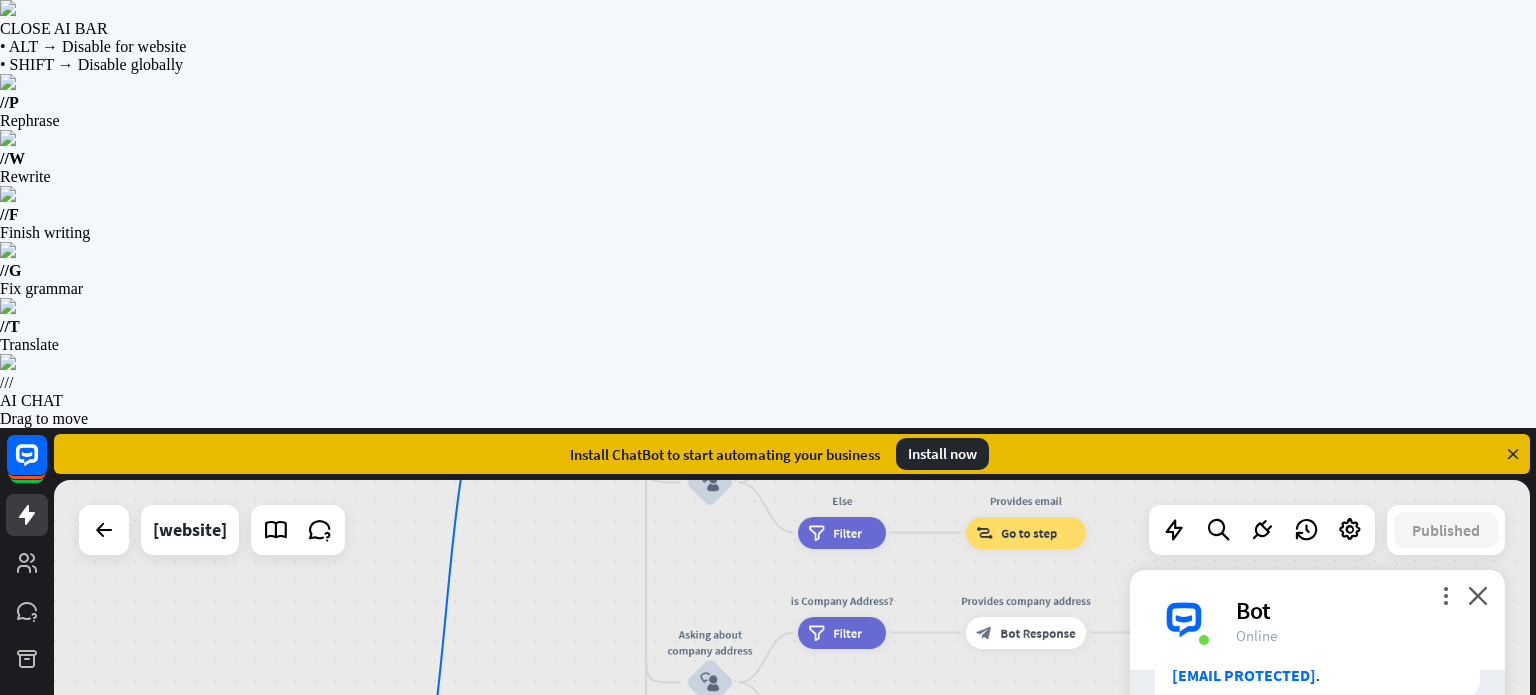 scroll, scrollTop: 880, scrollLeft: 0, axis: vertical 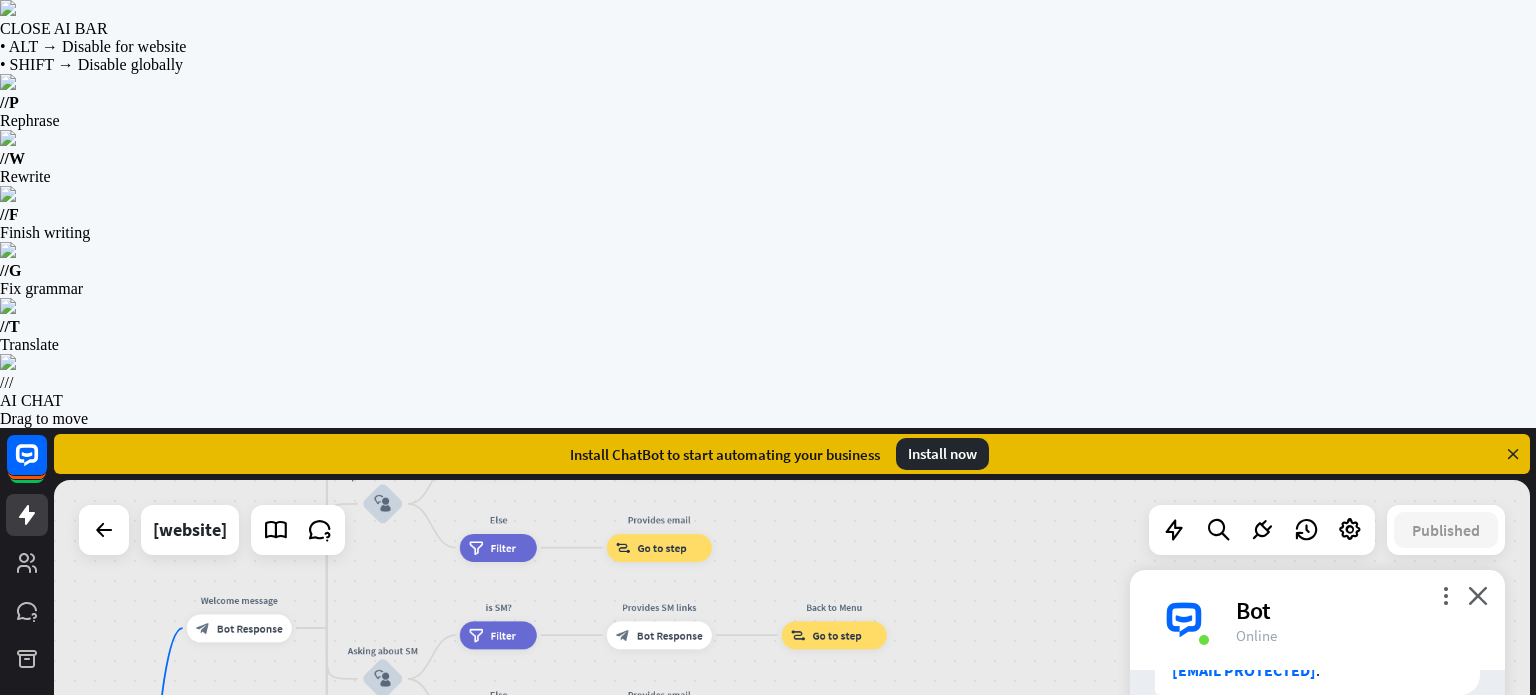 drag, startPoint x: 1008, startPoint y: 432, endPoint x: 647, endPoint y: 548, distance: 379.17938 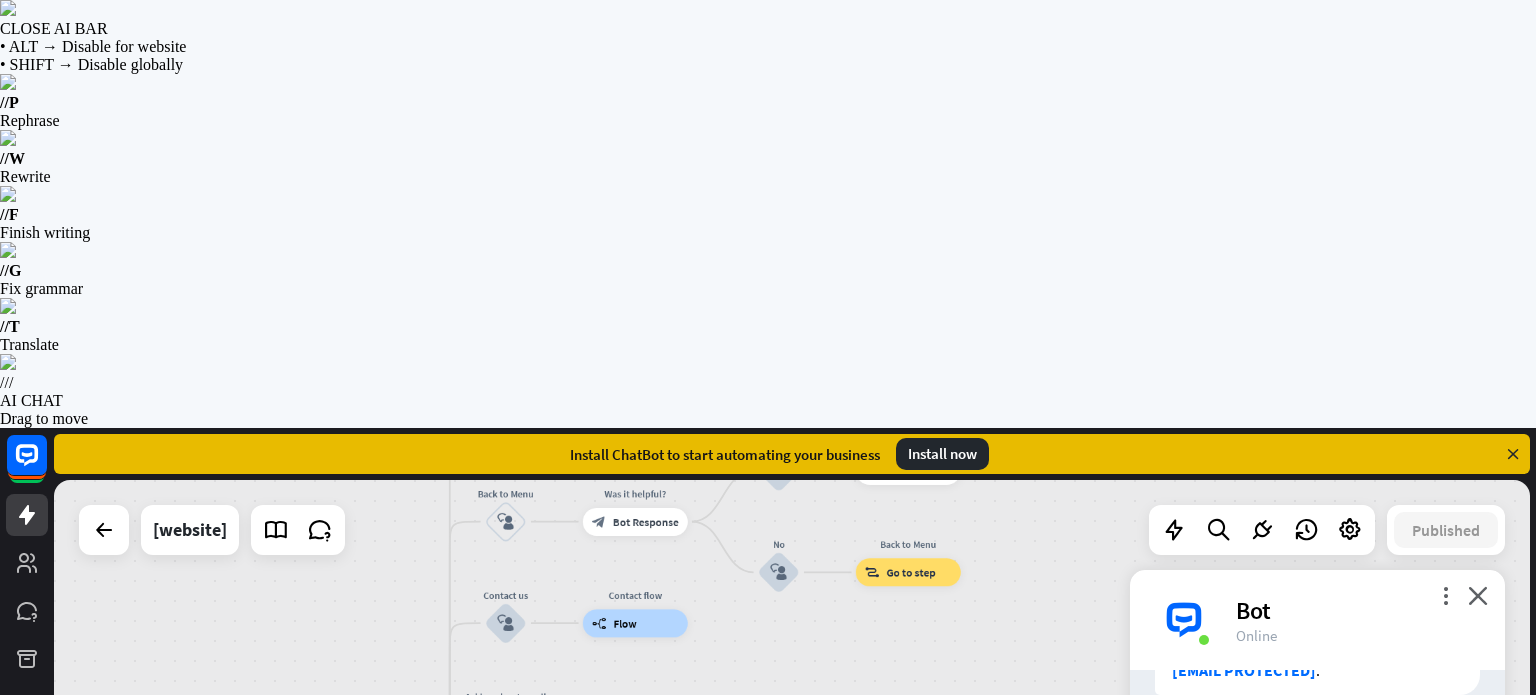 drag, startPoint x: 780, startPoint y: 270, endPoint x: 904, endPoint y: 622, distance: 373.20236 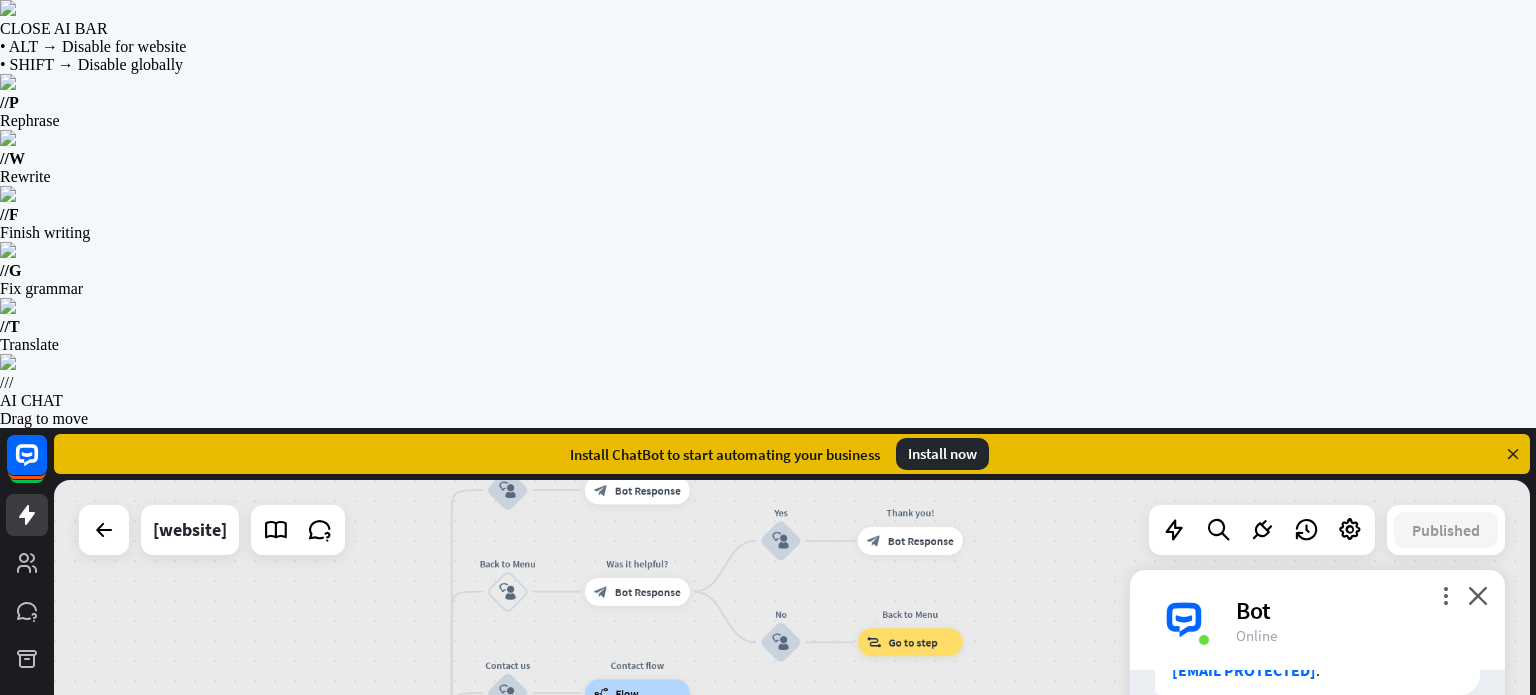 drag, startPoint x: 833, startPoint y: 248, endPoint x: 835, endPoint y: 318, distance: 70.028564 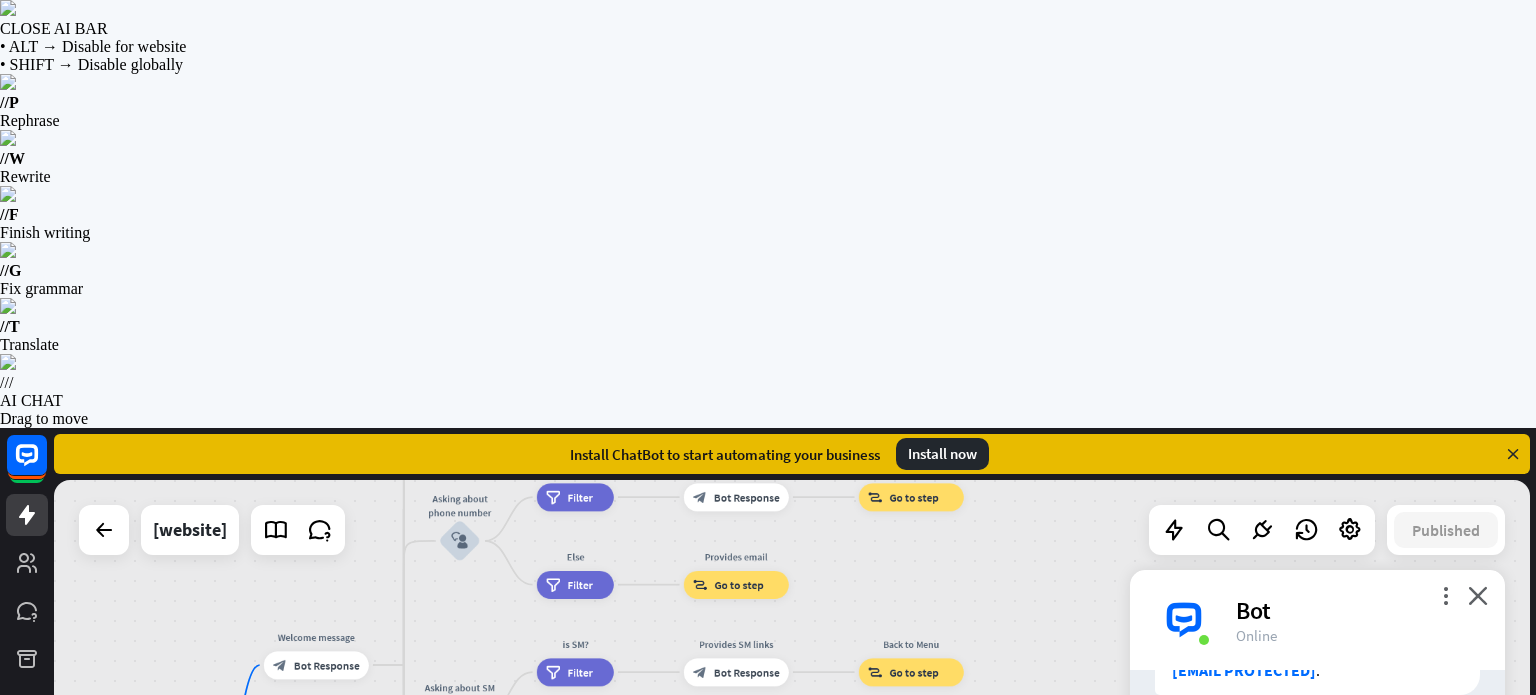 drag, startPoint x: 880, startPoint y: 539, endPoint x: 832, endPoint y: 154, distance: 387.98068 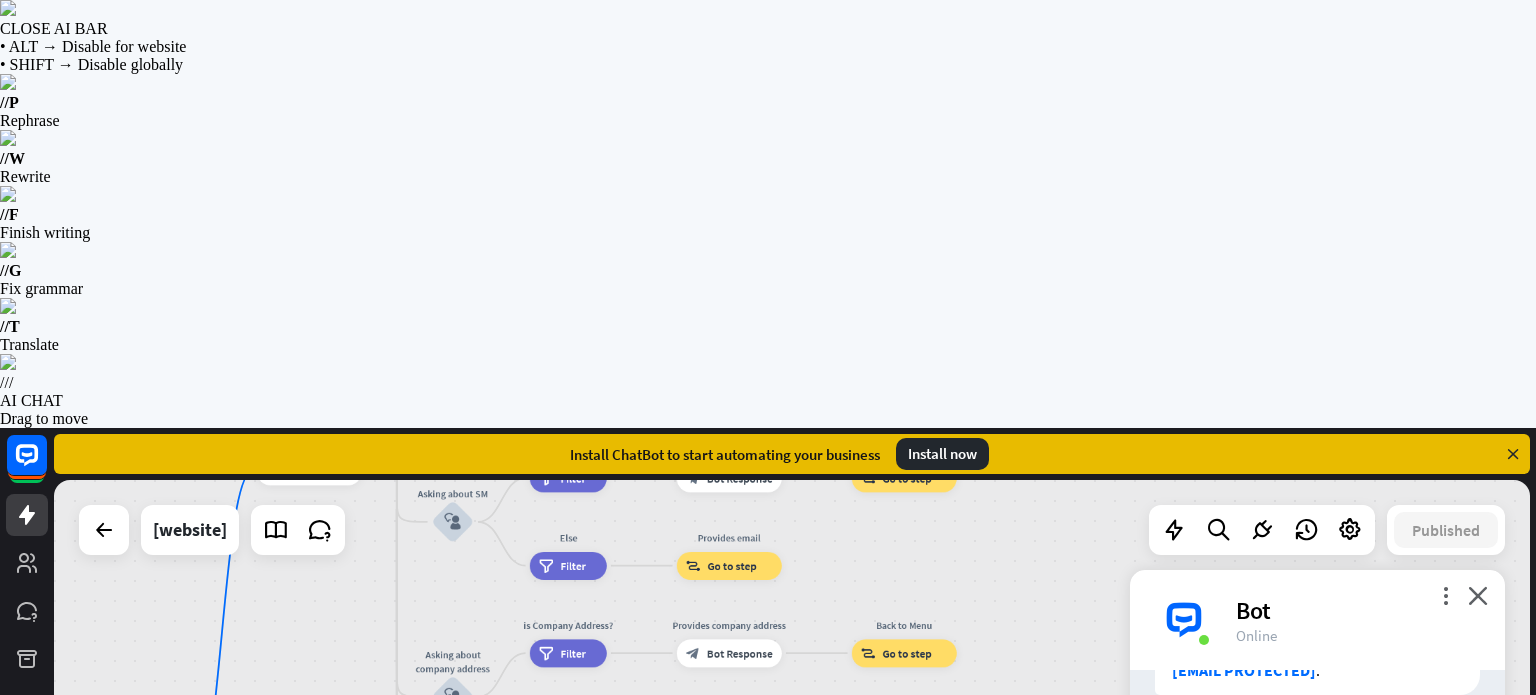 drag, startPoint x: 883, startPoint y: 598, endPoint x: 875, endPoint y: 399, distance: 199.16074 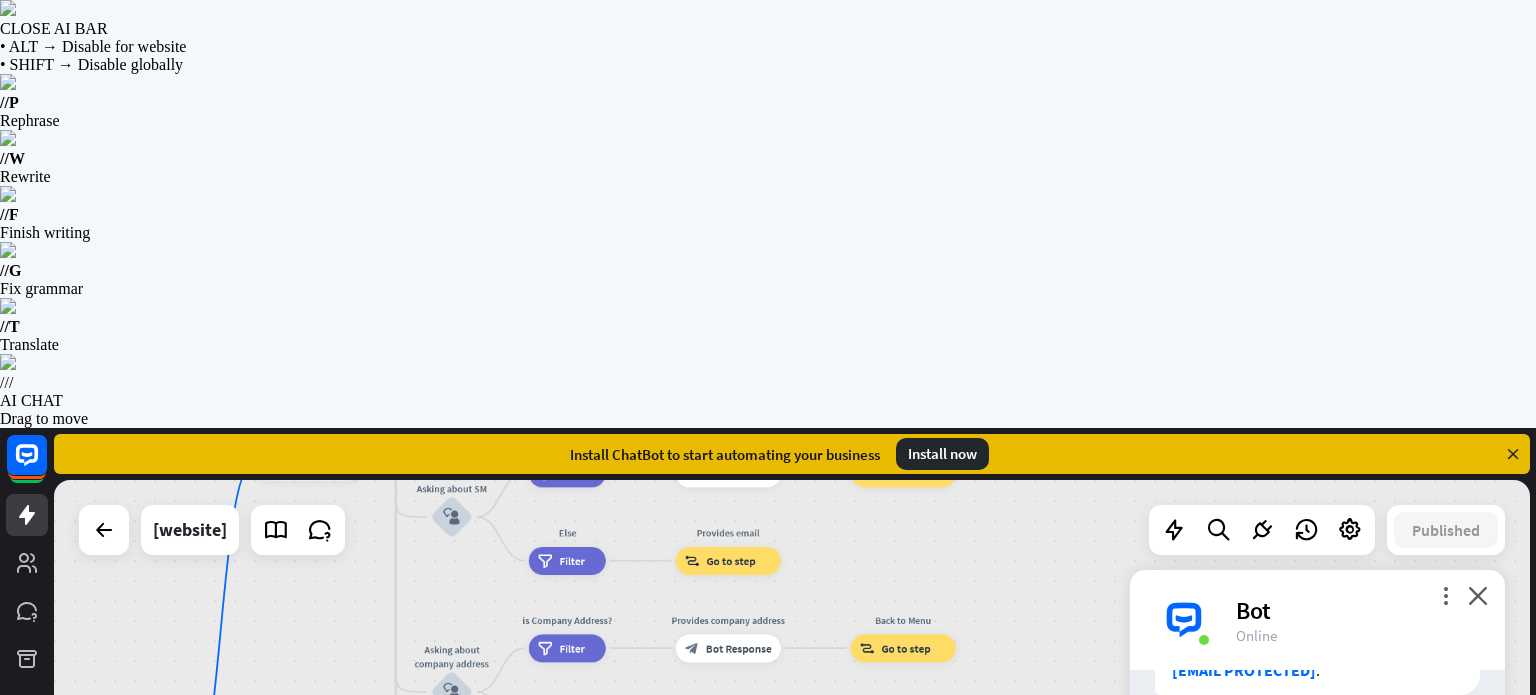 click on "Bot Response" at bounding box center [592, 925] 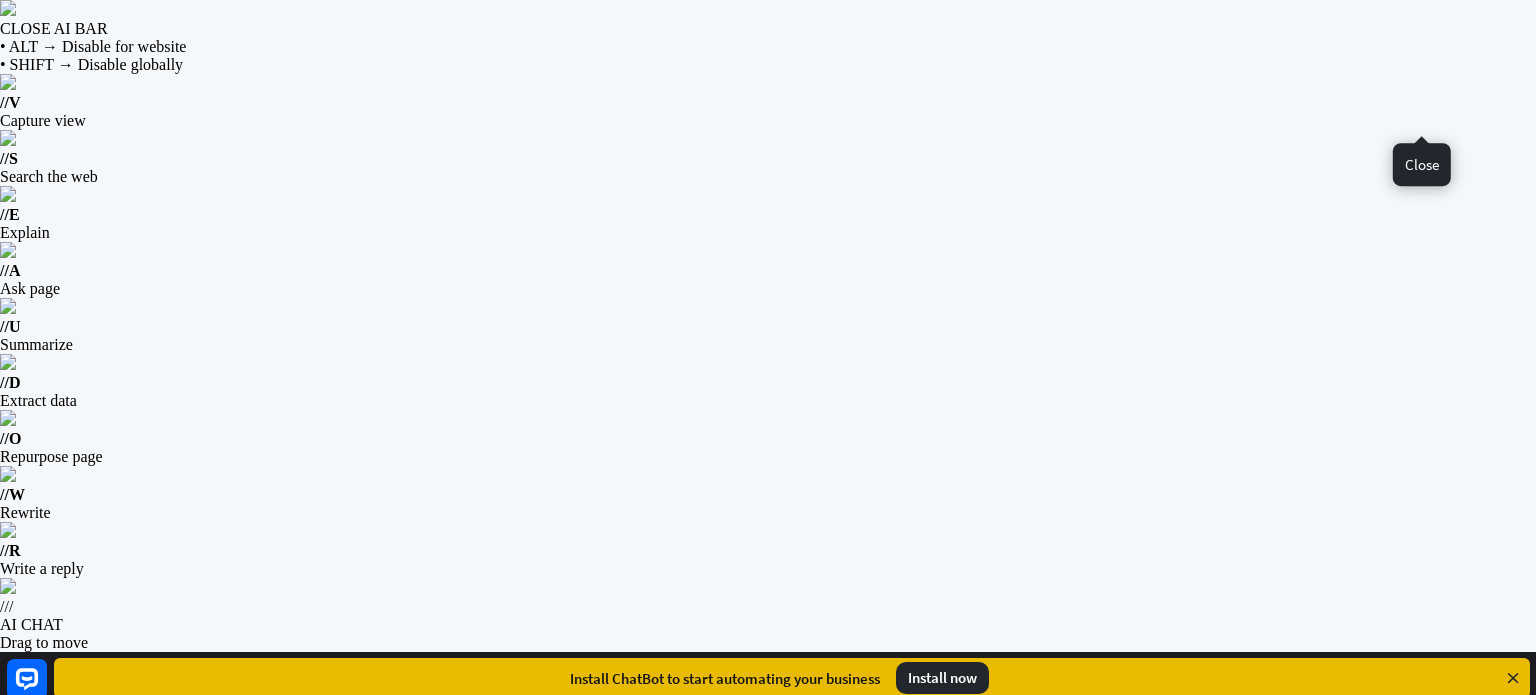 click on "close" at bounding box center (1422, 770) 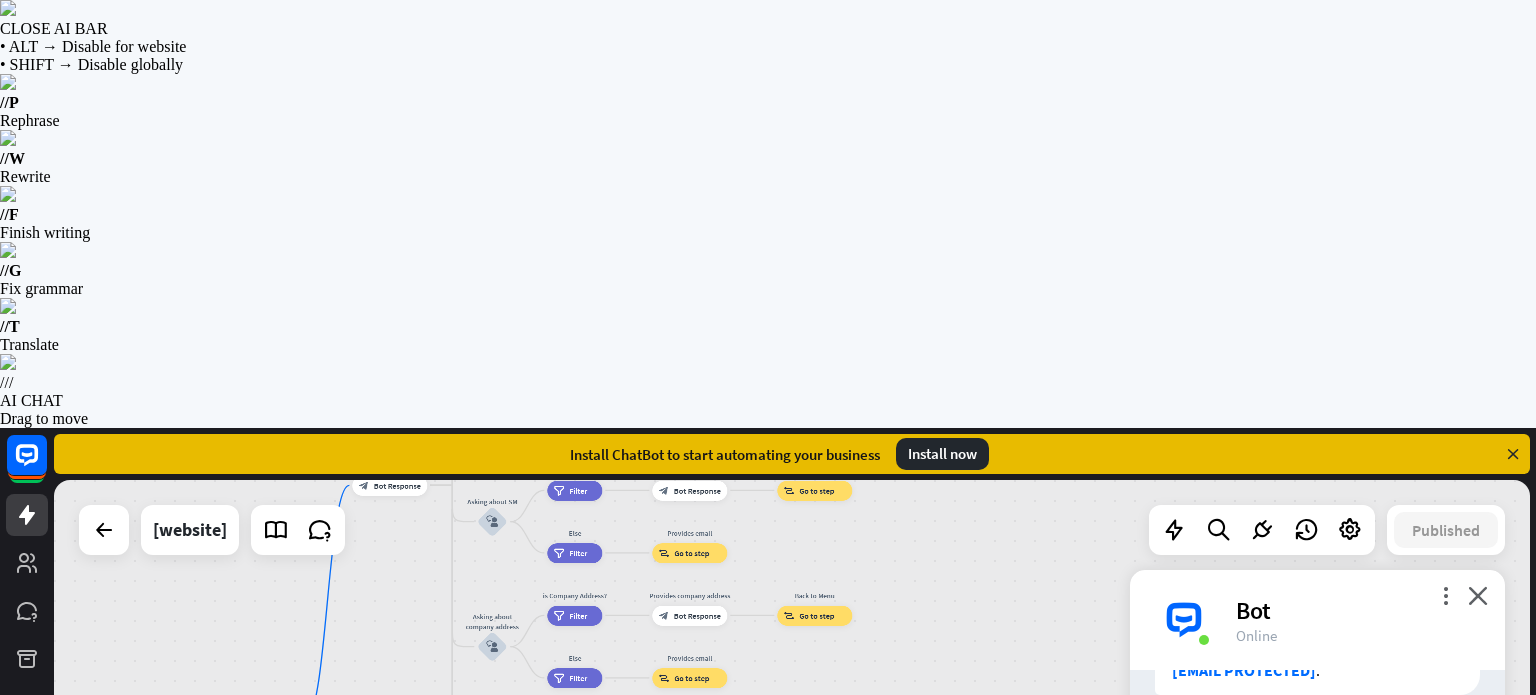 click at bounding box center [1281, 1067] 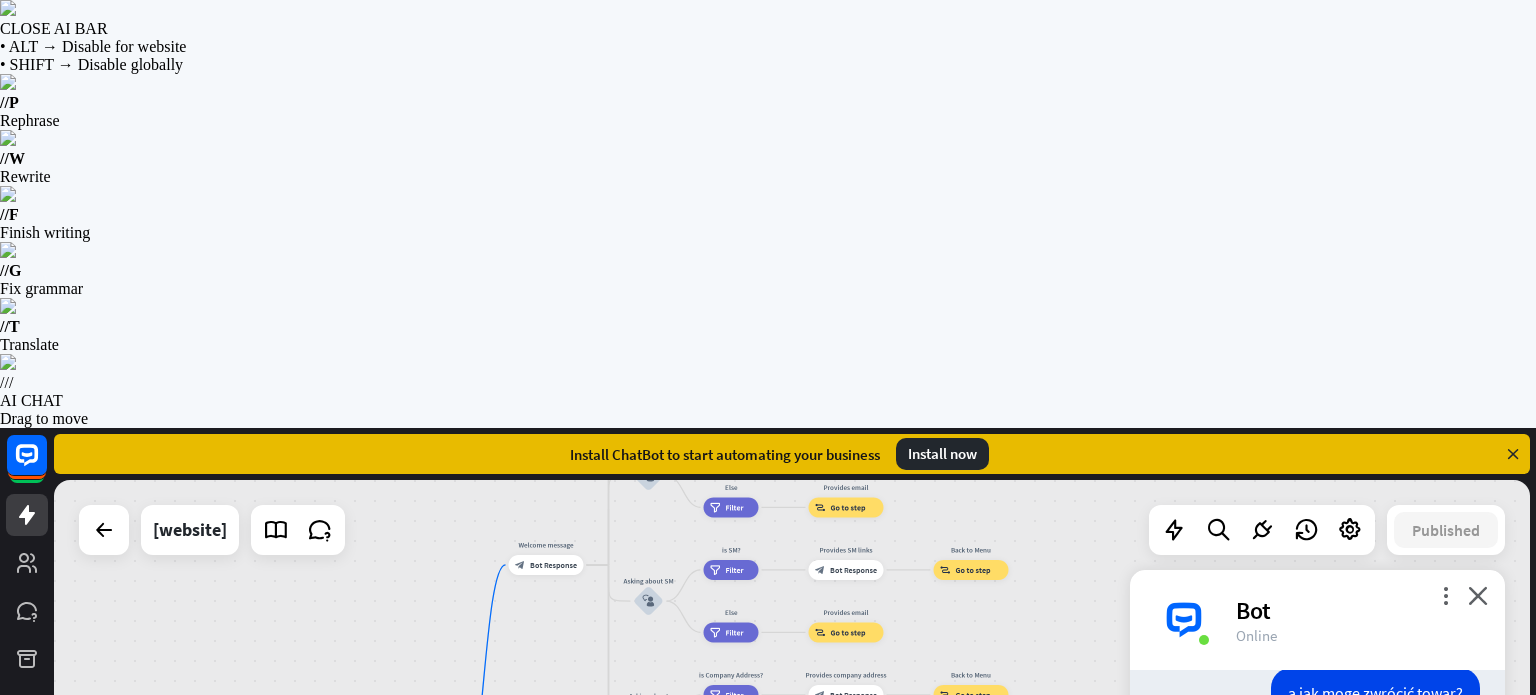 scroll, scrollTop: 1390, scrollLeft: 0, axis: vertical 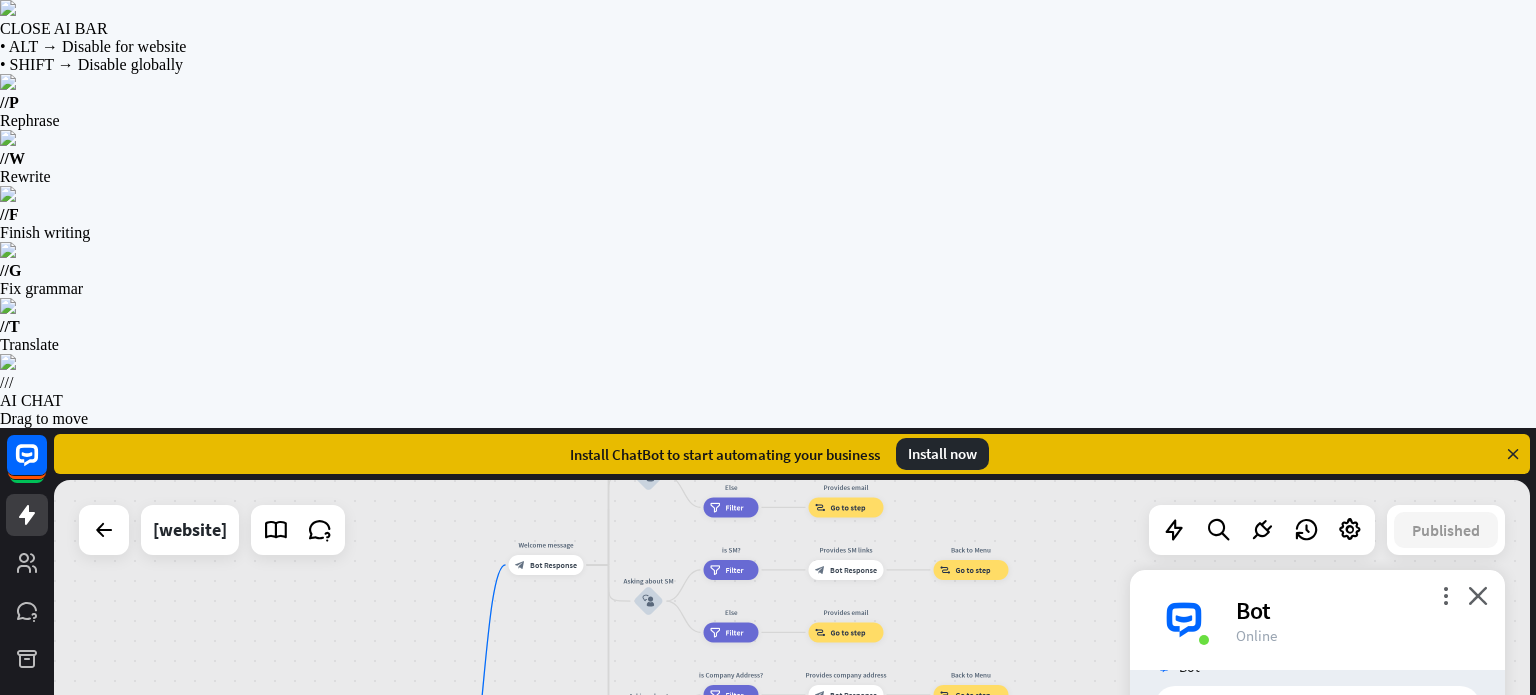 click at bounding box center (1281, 1067) 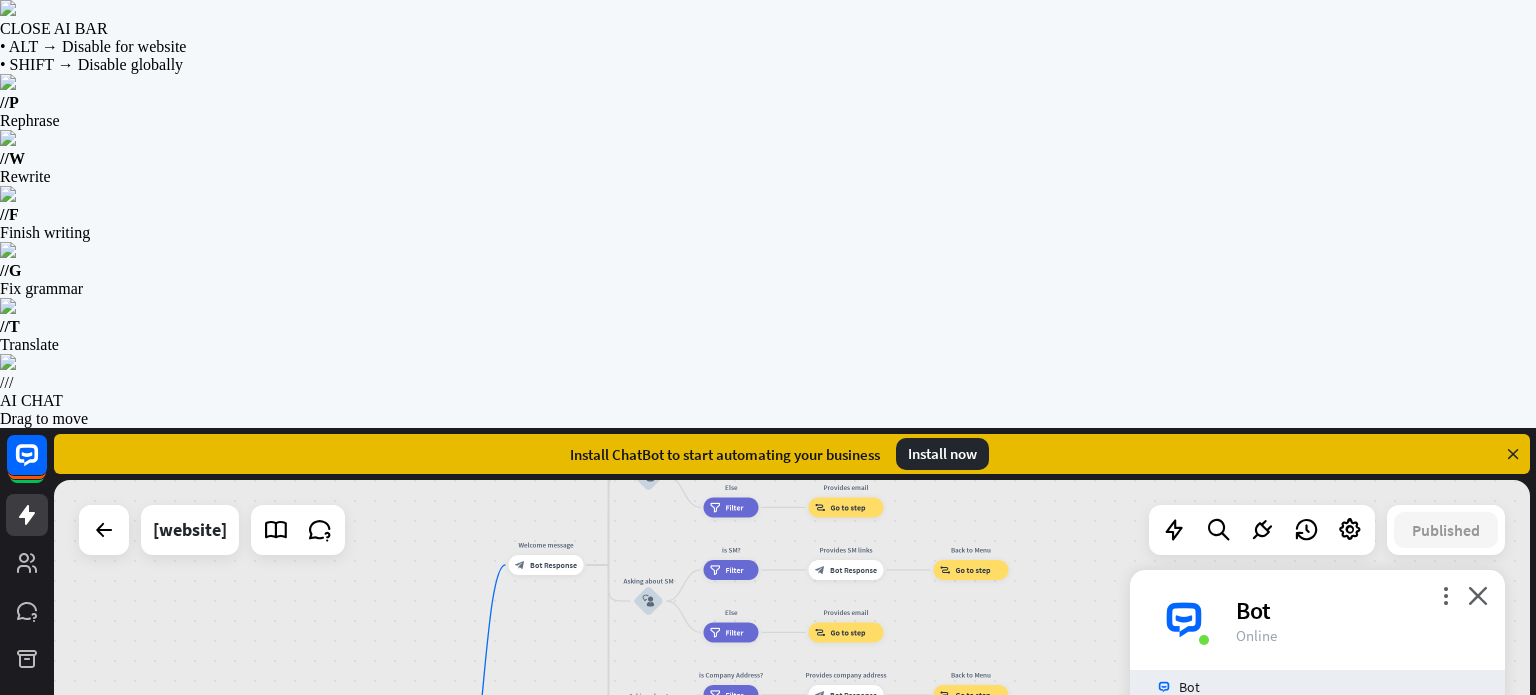 scroll, scrollTop: 1881, scrollLeft: 0, axis: vertical 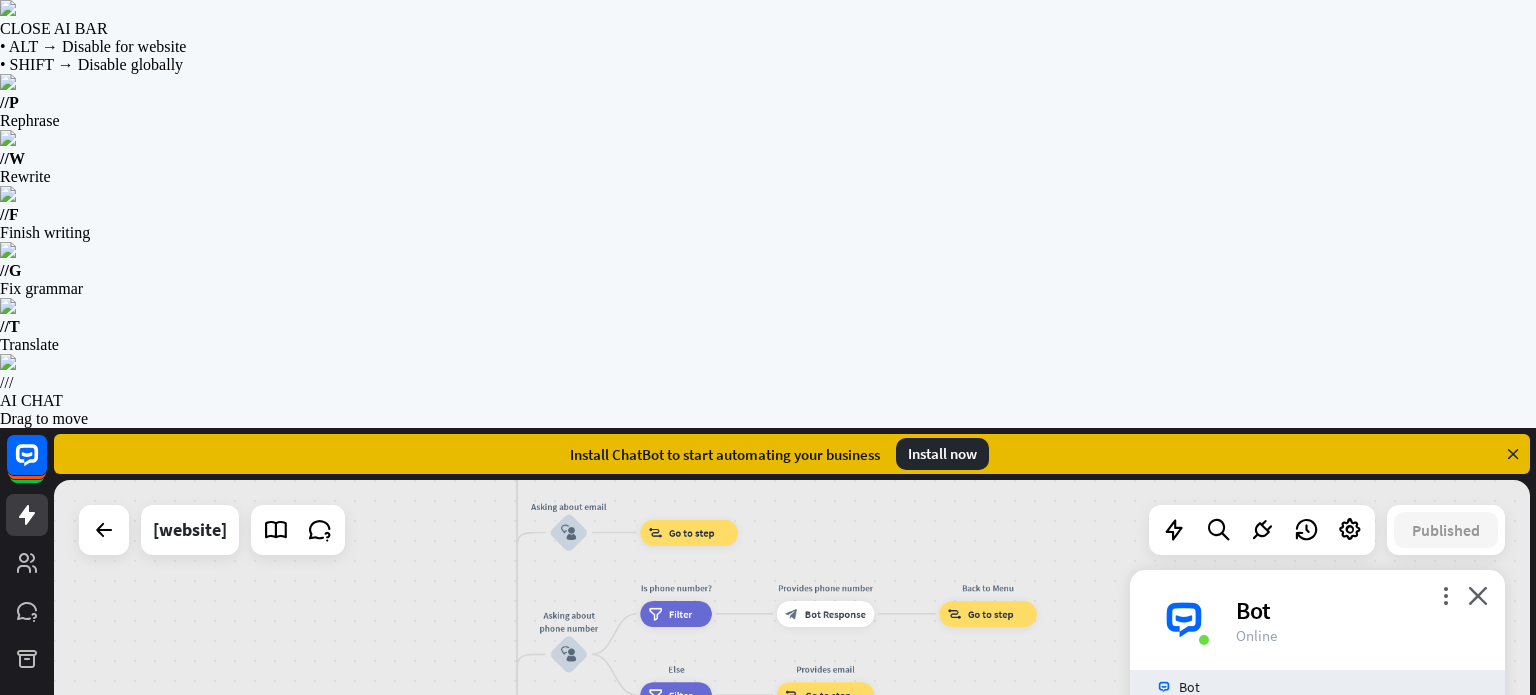 drag, startPoint x: 955, startPoint y: 416, endPoint x: 987, endPoint y: 742, distance: 327.56677 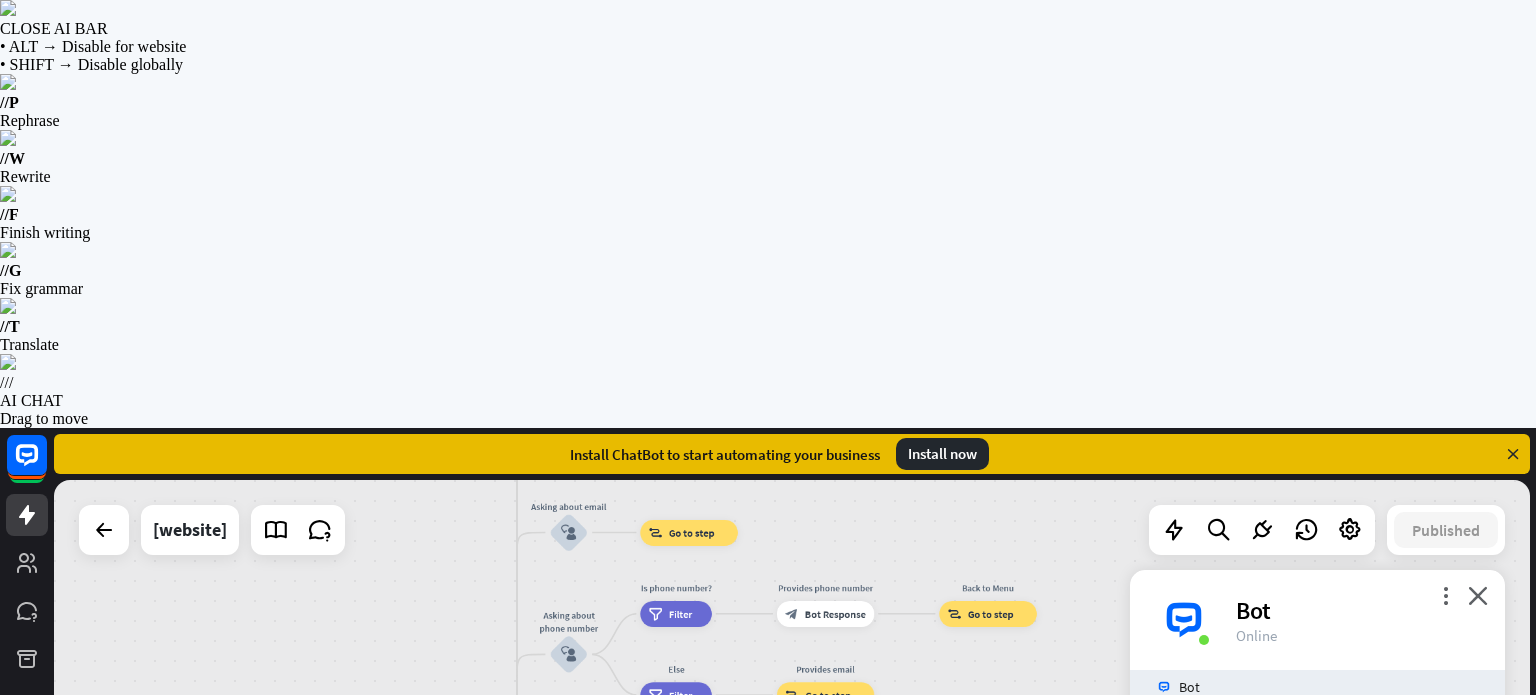 click at bounding box center [1281, 1067] 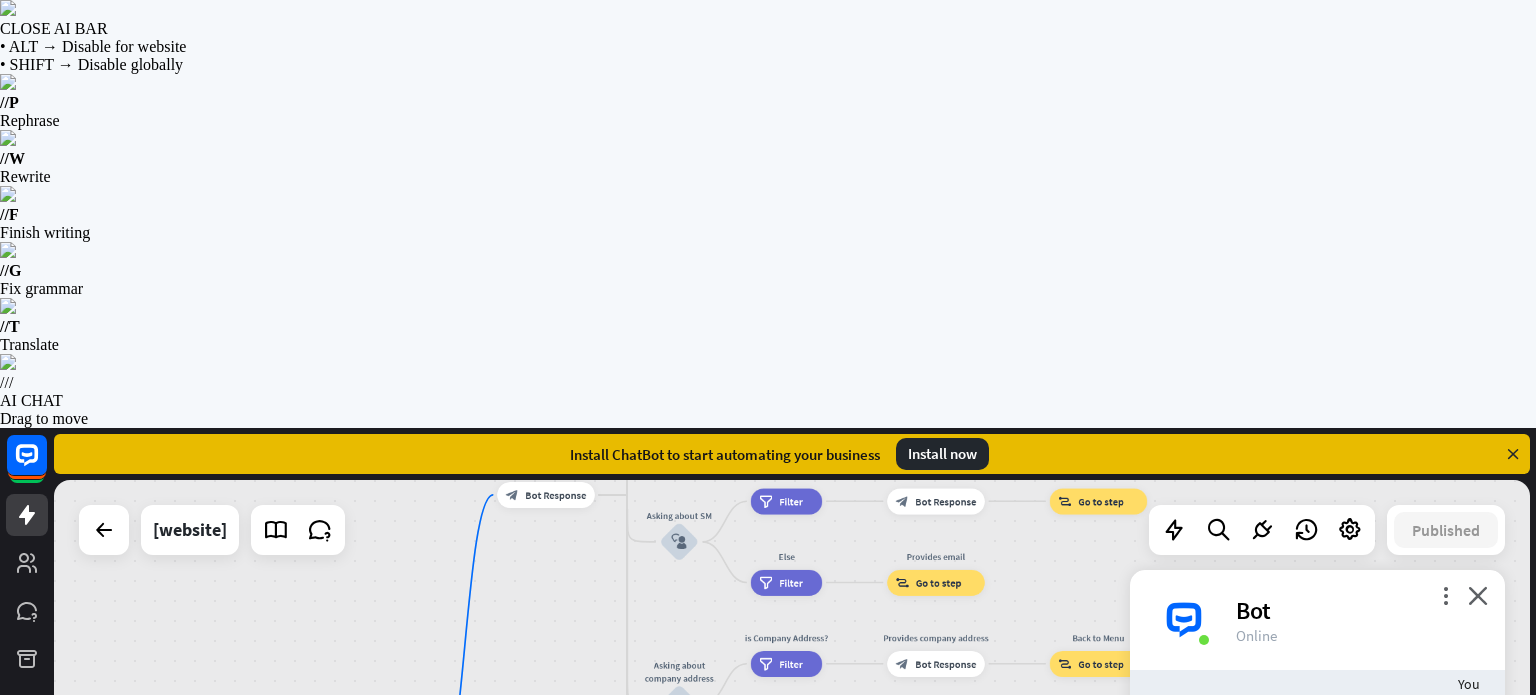 scroll, scrollTop: 2257, scrollLeft: 0, axis: vertical 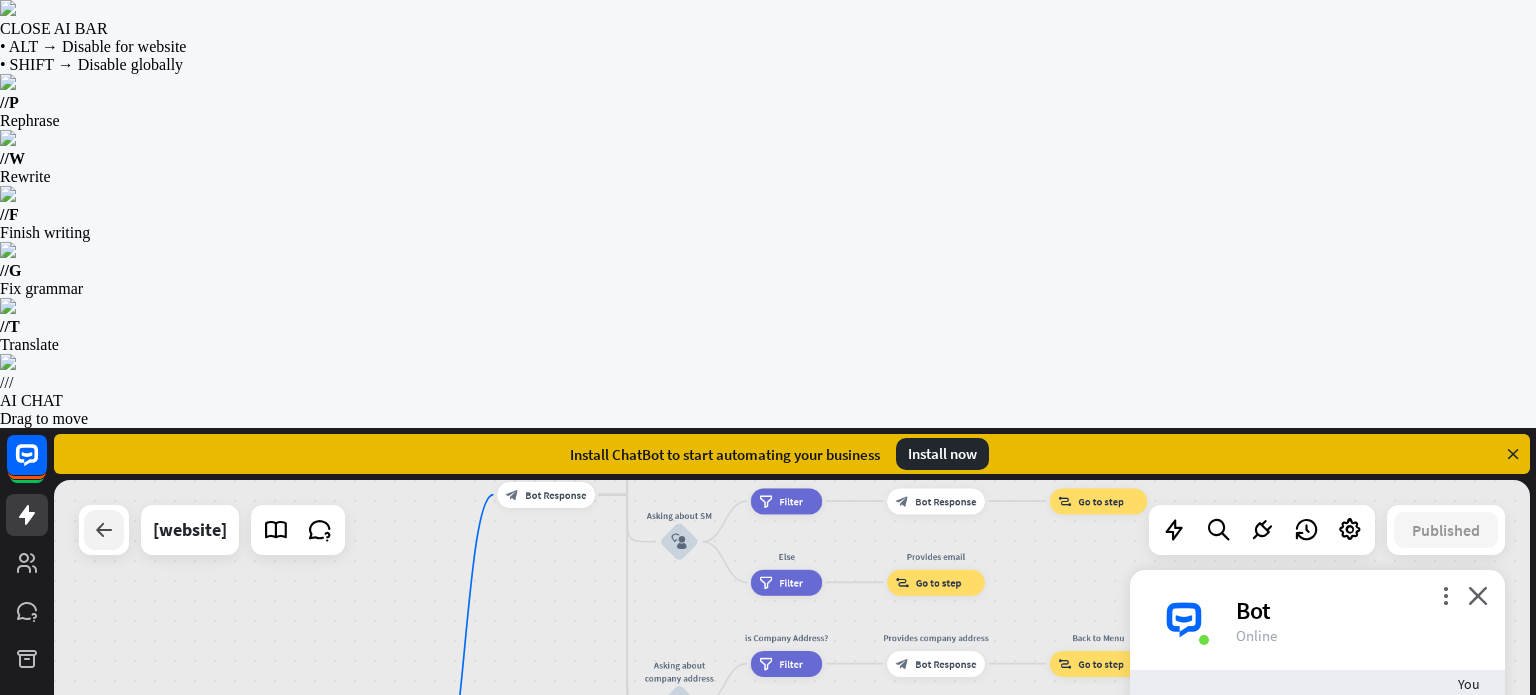 click at bounding box center (104, 530) 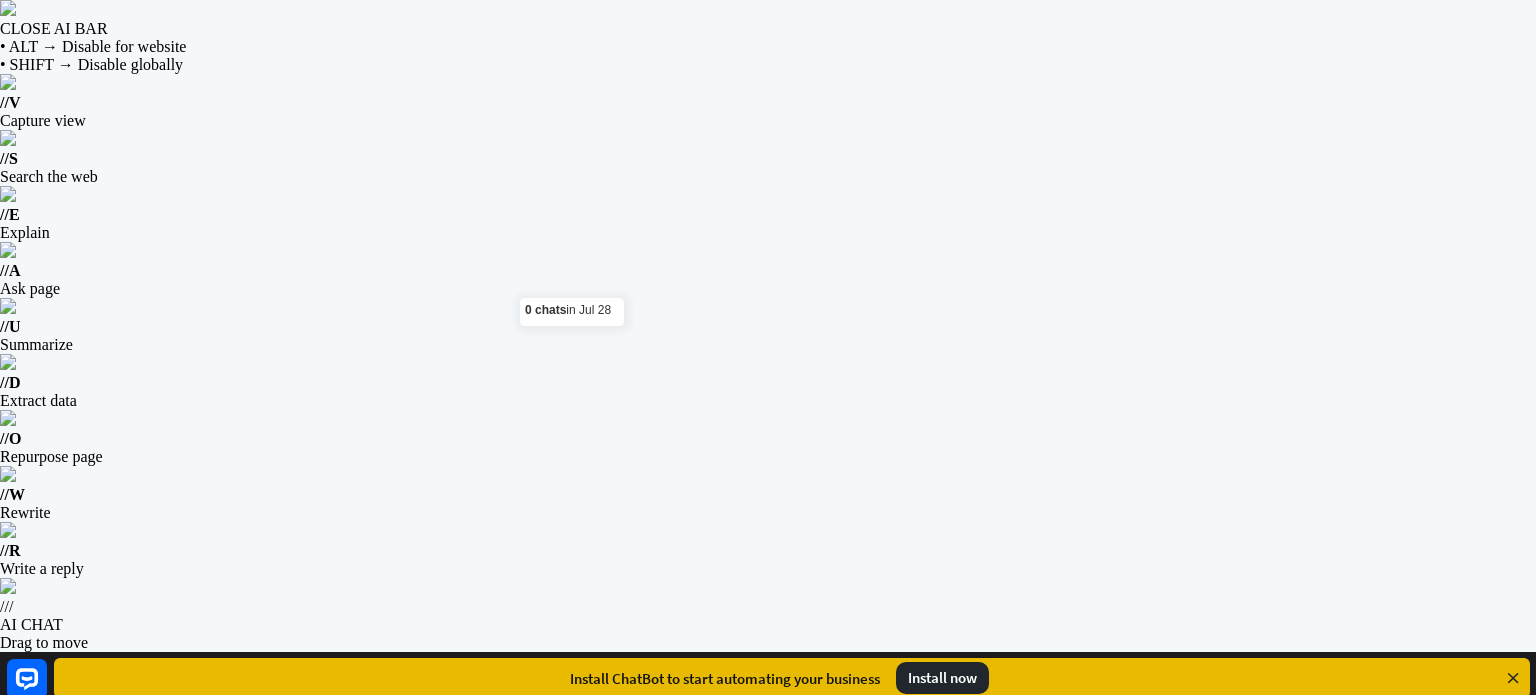 click 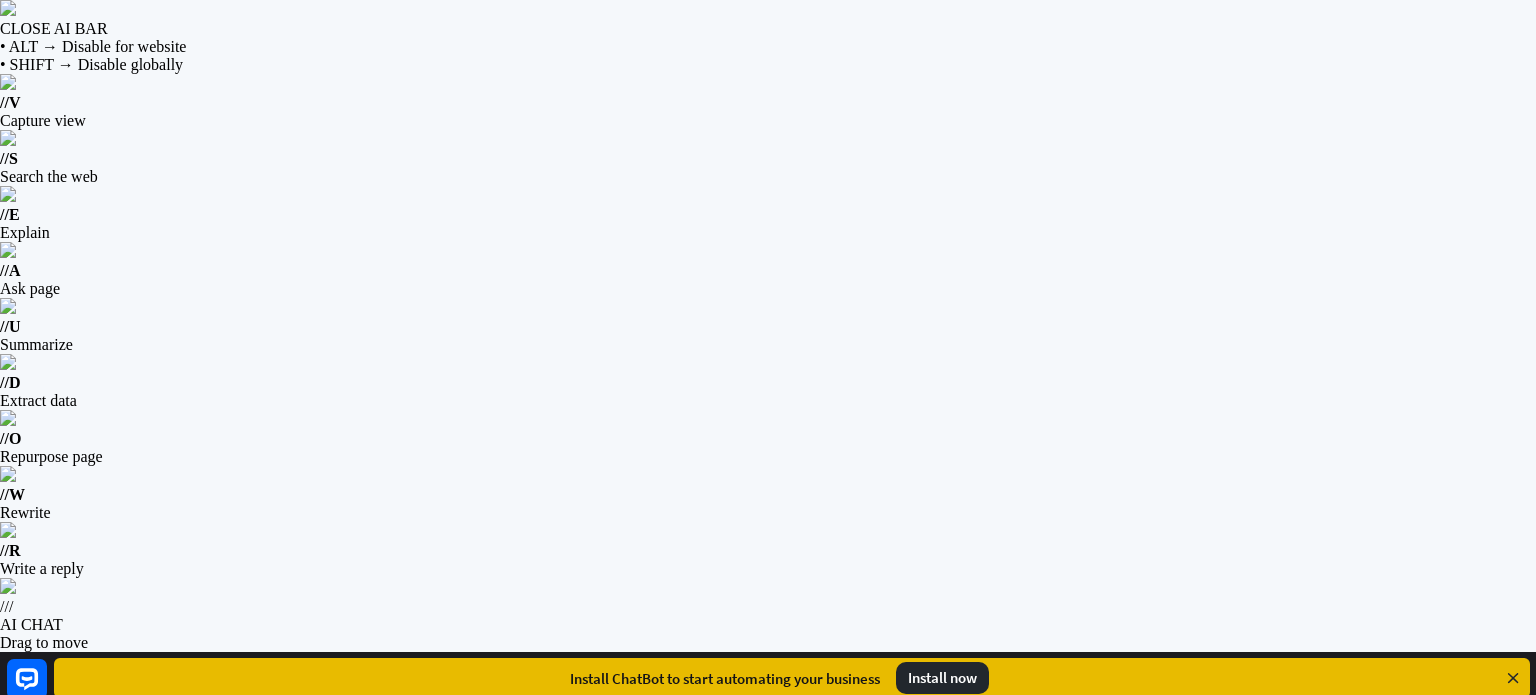 click on "[website]" at bounding box center (190, 754) 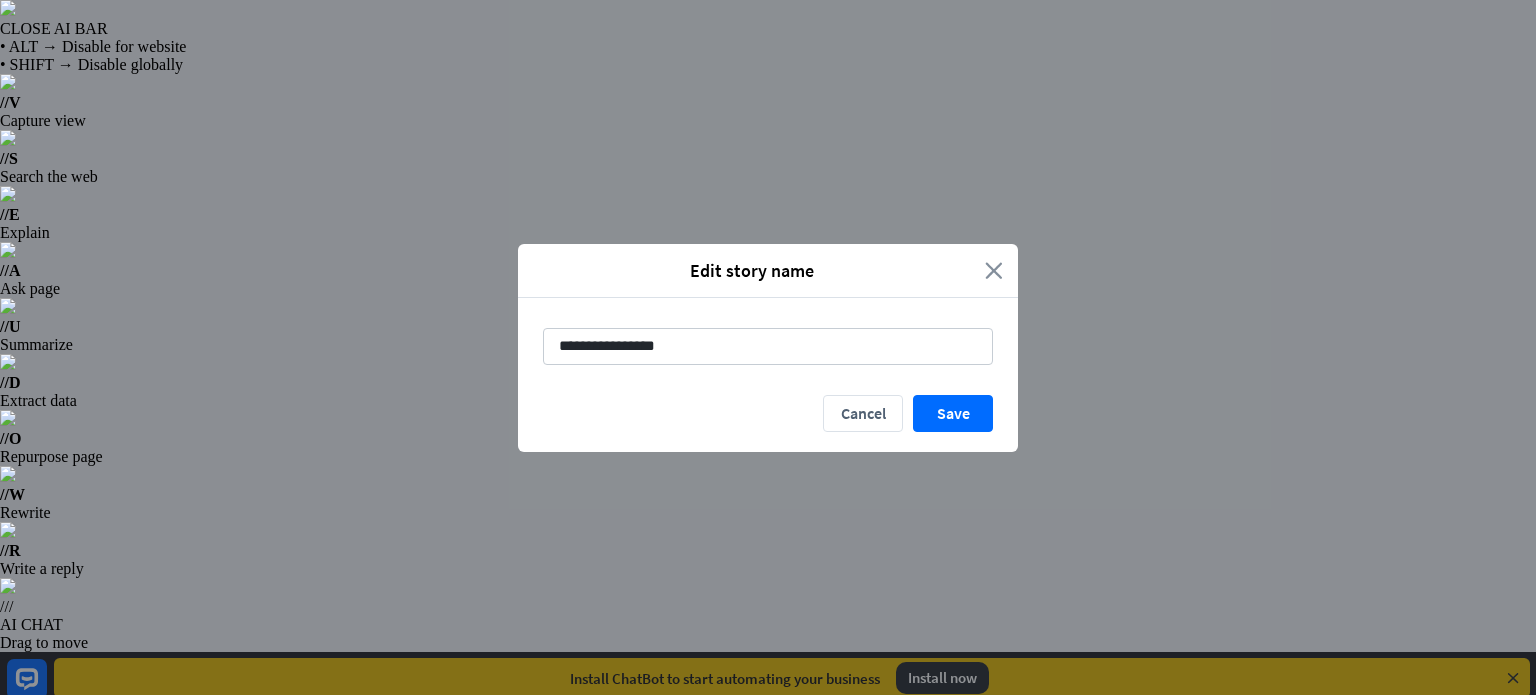 click on "close" at bounding box center [994, 270] 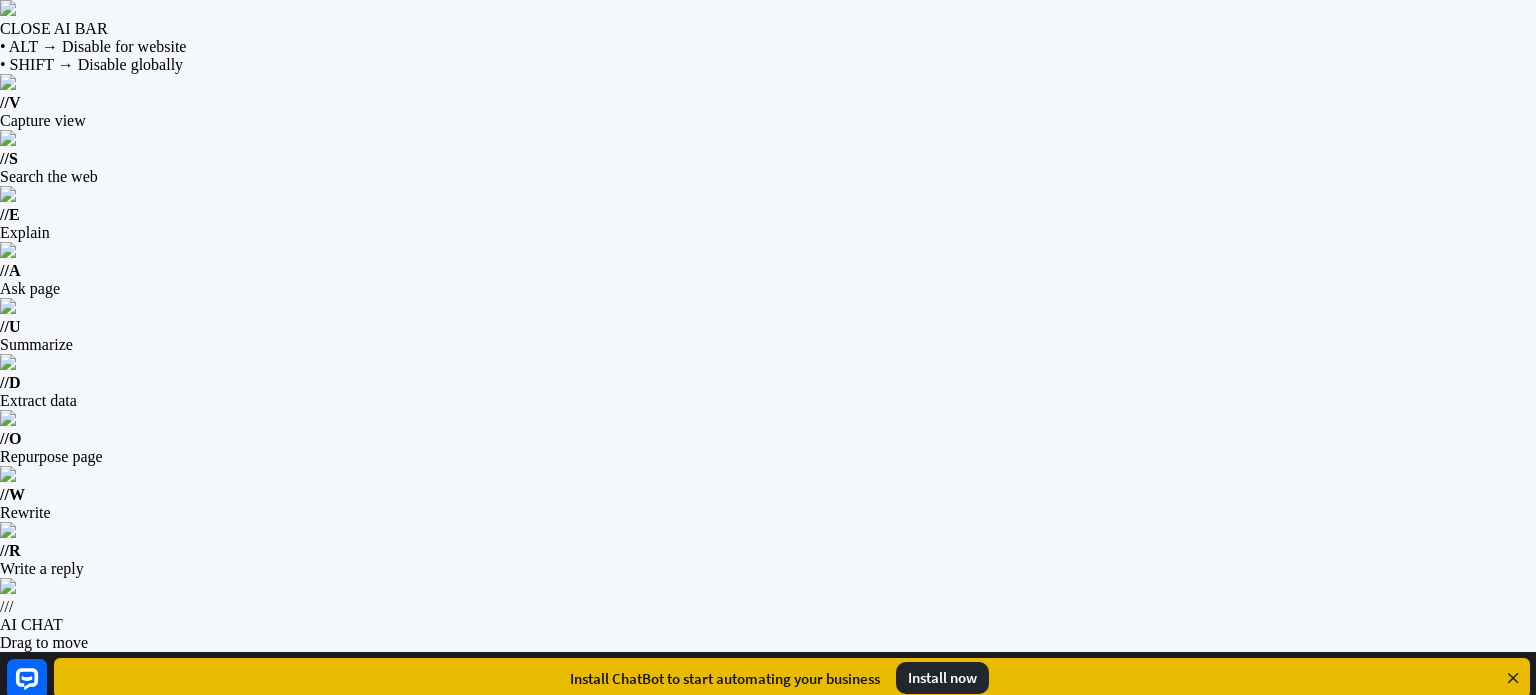 click at bounding box center [104, 754] 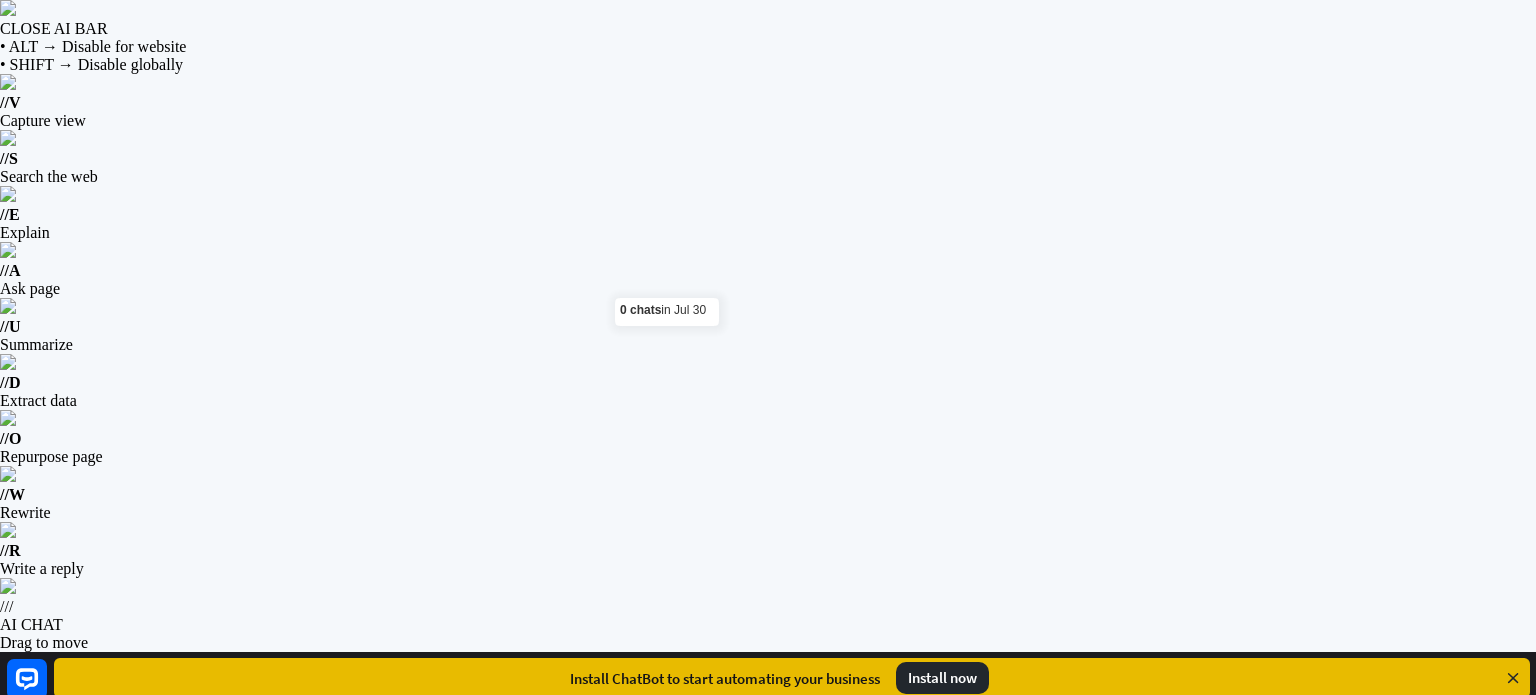 click on "[website]" at bounding box center [619, 895] 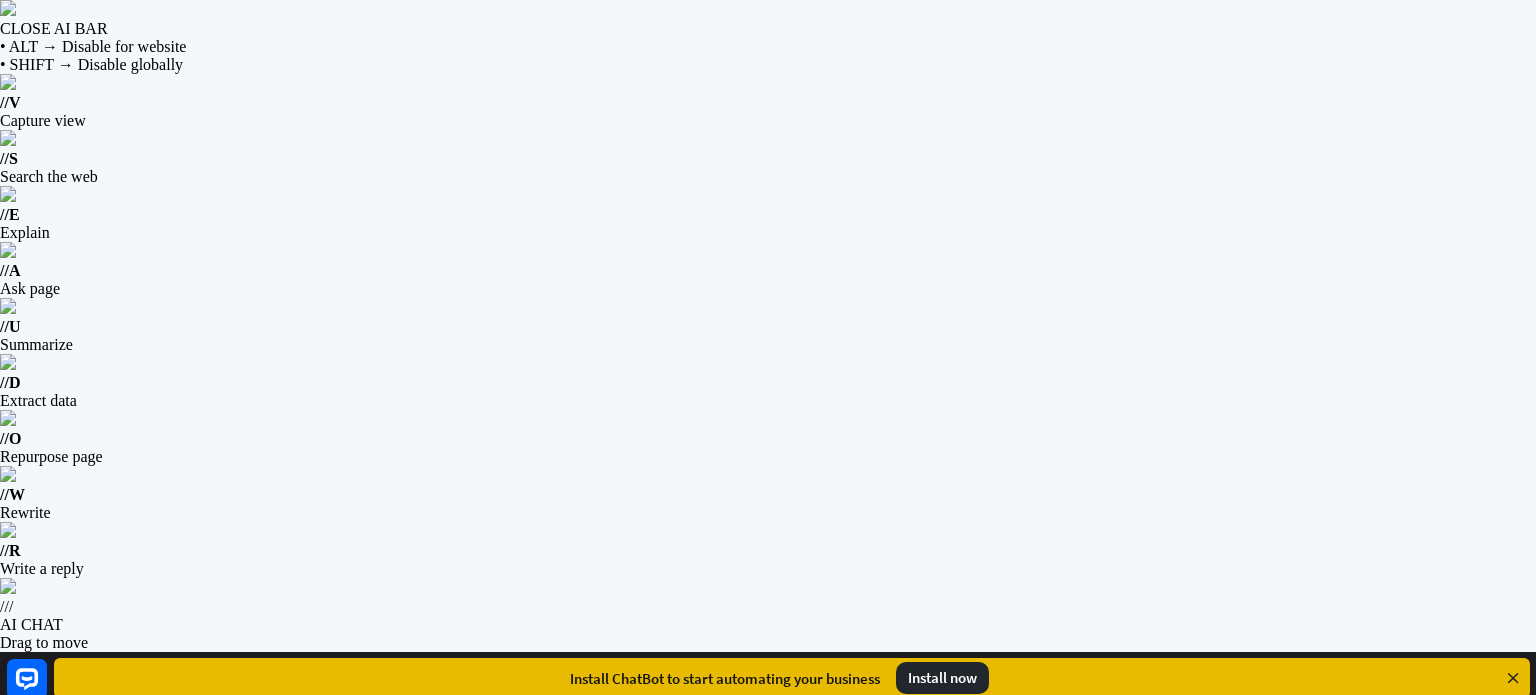 drag, startPoint x: 833, startPoint y: 315, endPoint x: 552, endPoint y: 363, distance: 285.07016 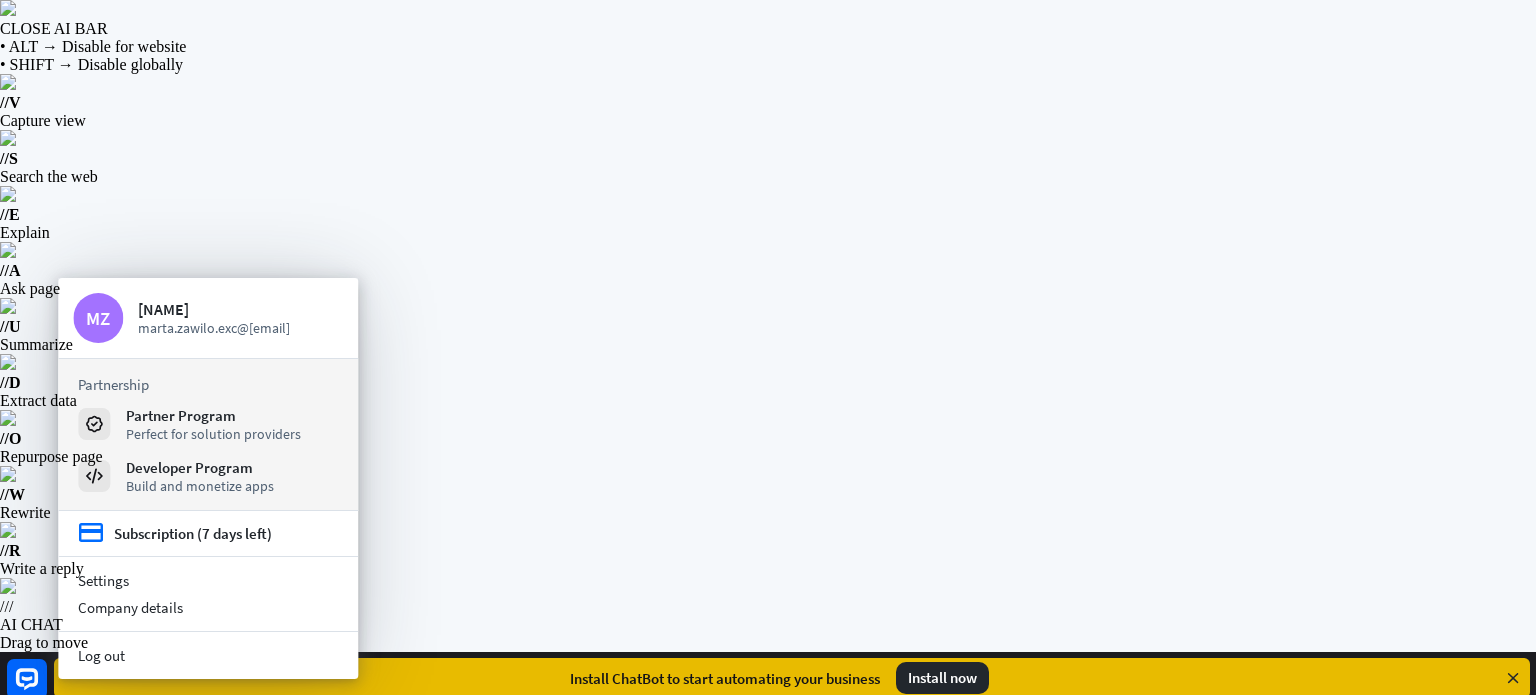 click at bounding box center (1513, 678) 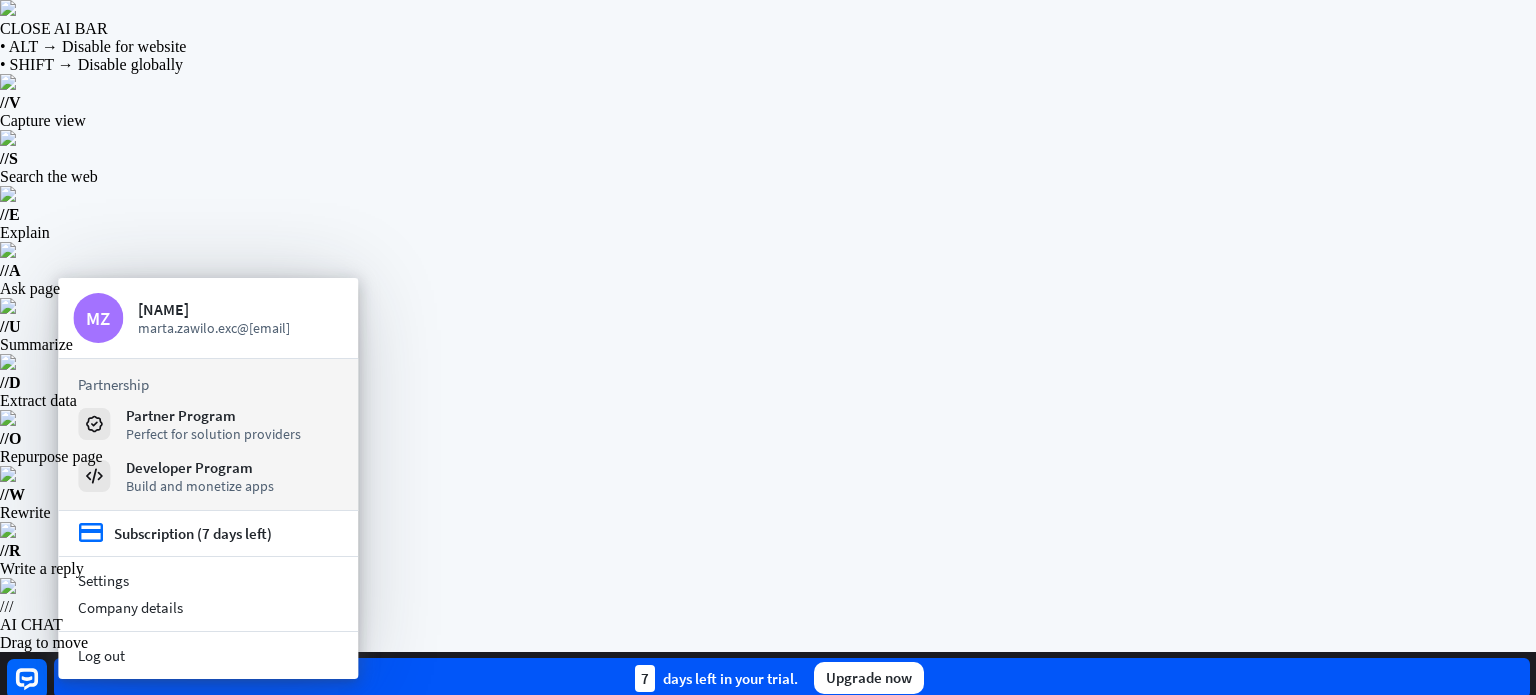click on "Upgrade now" at bounding box center [869, 678] 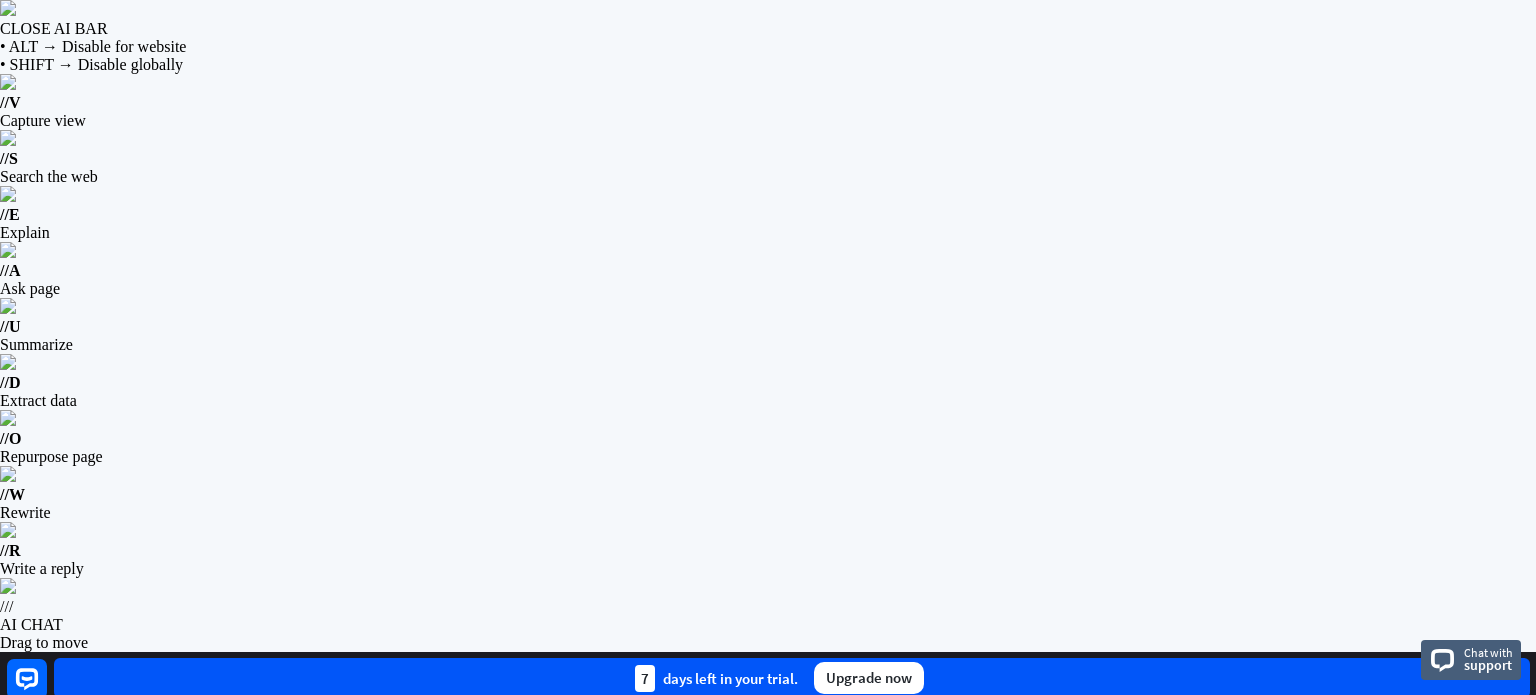 click on "Starter
$1   /mo   $65   Save $64
Basic chat automation" at bounding box center [499, 996] 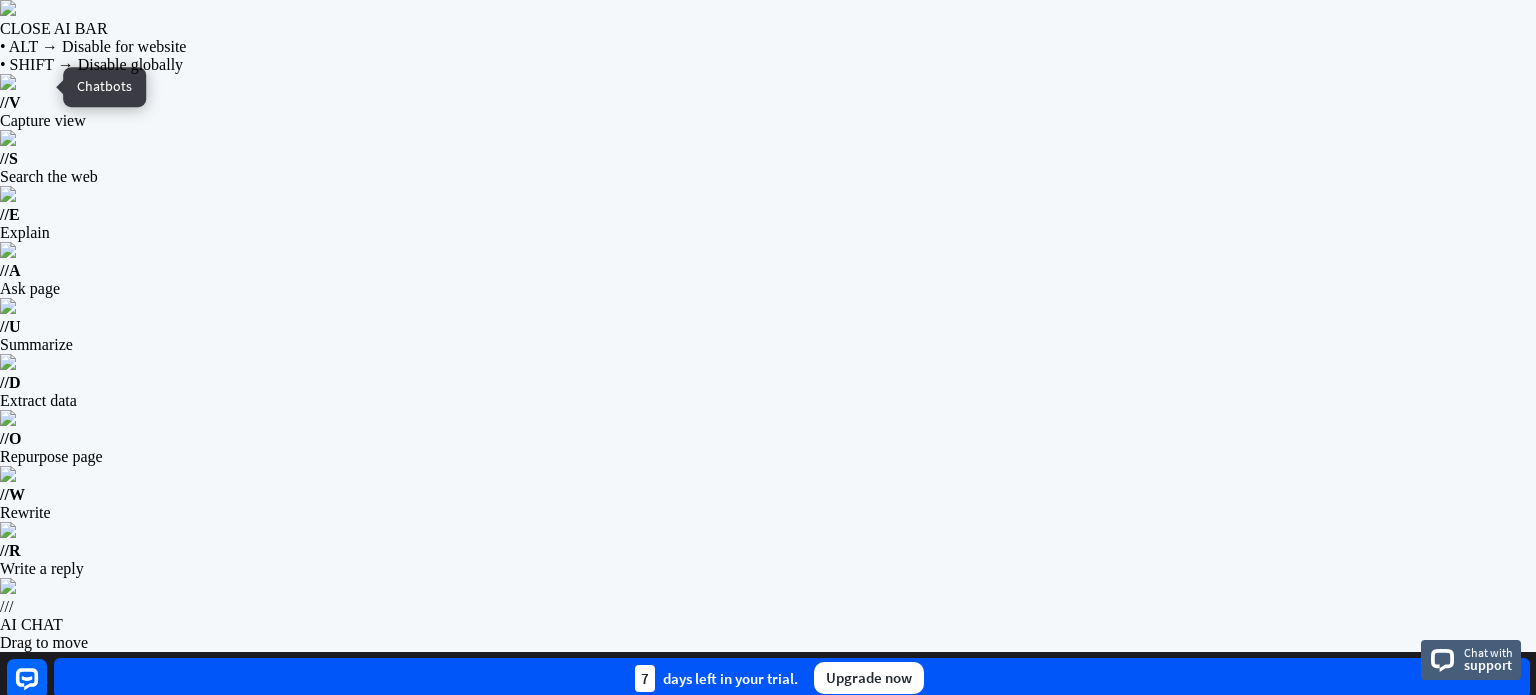 click 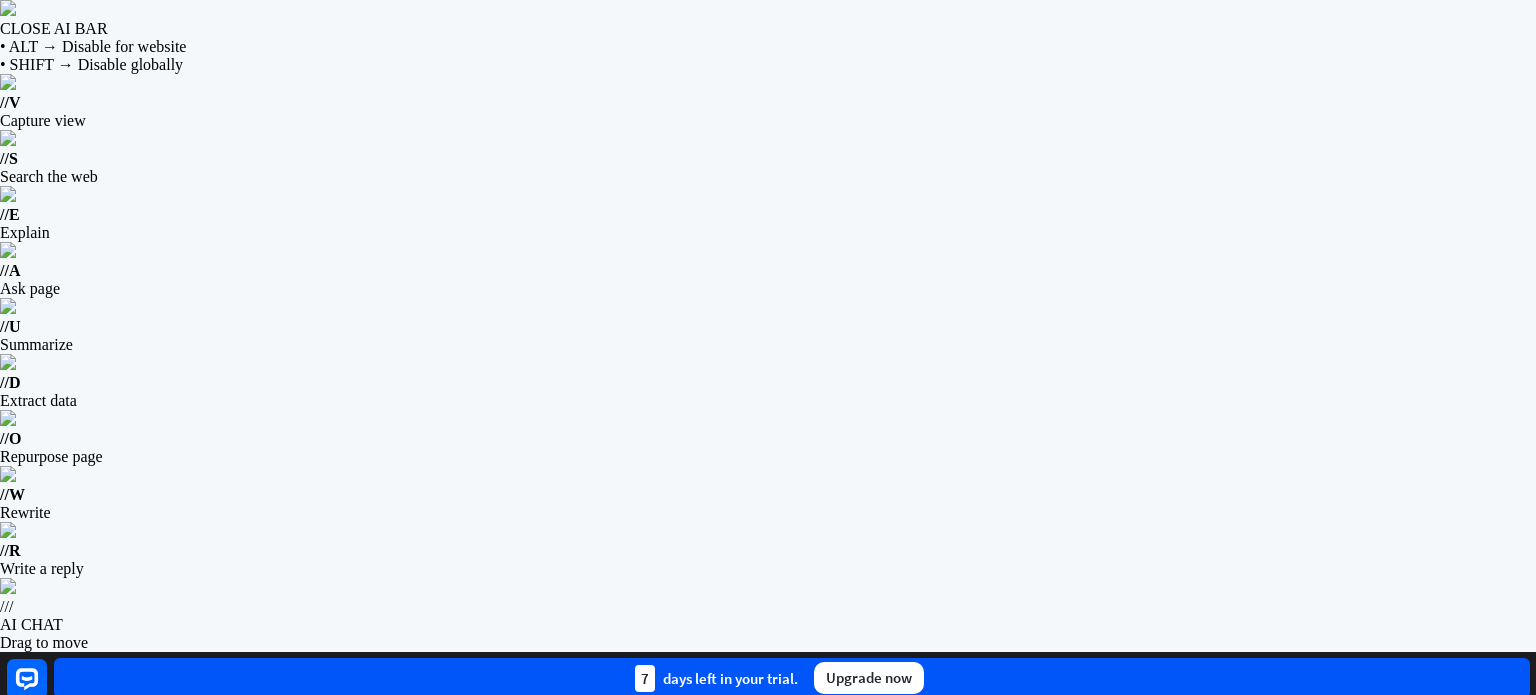 click on "Explore" at bounding box center (972, 1267) 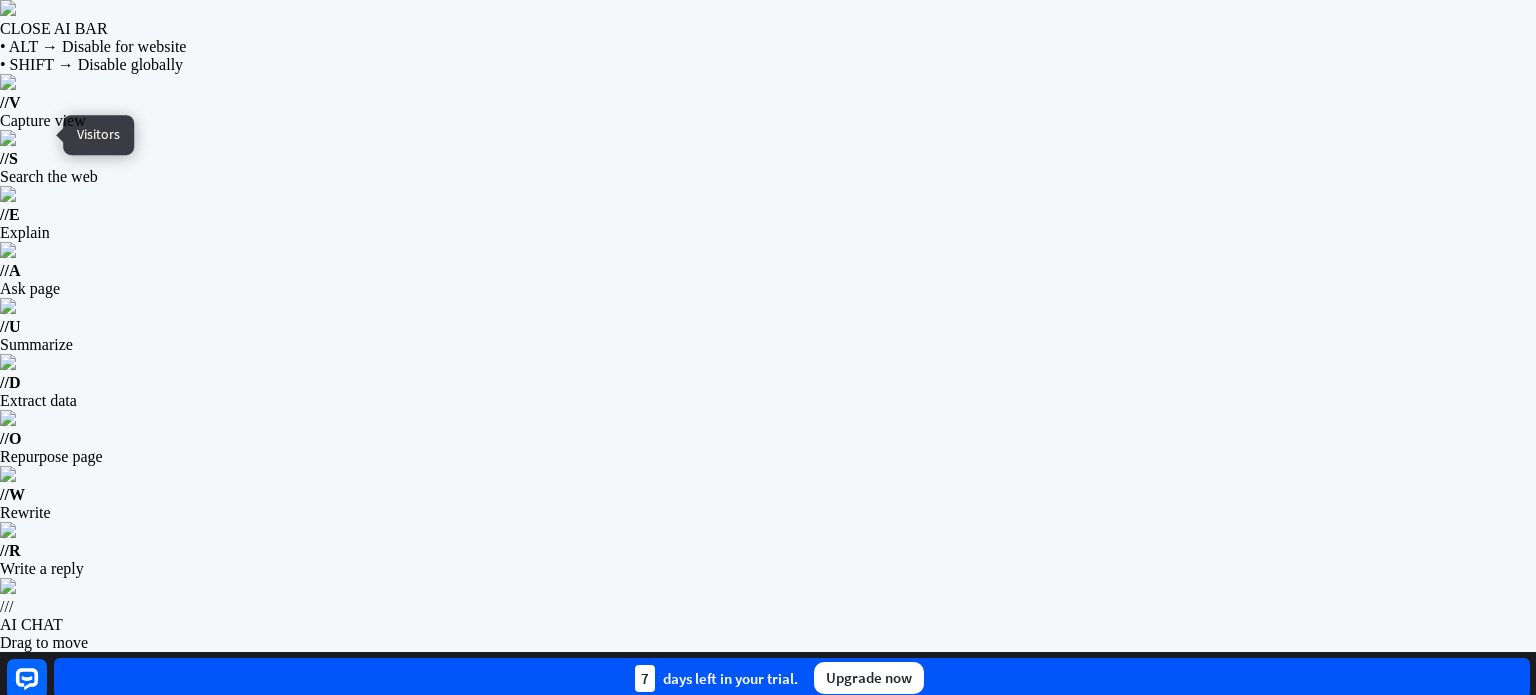 click 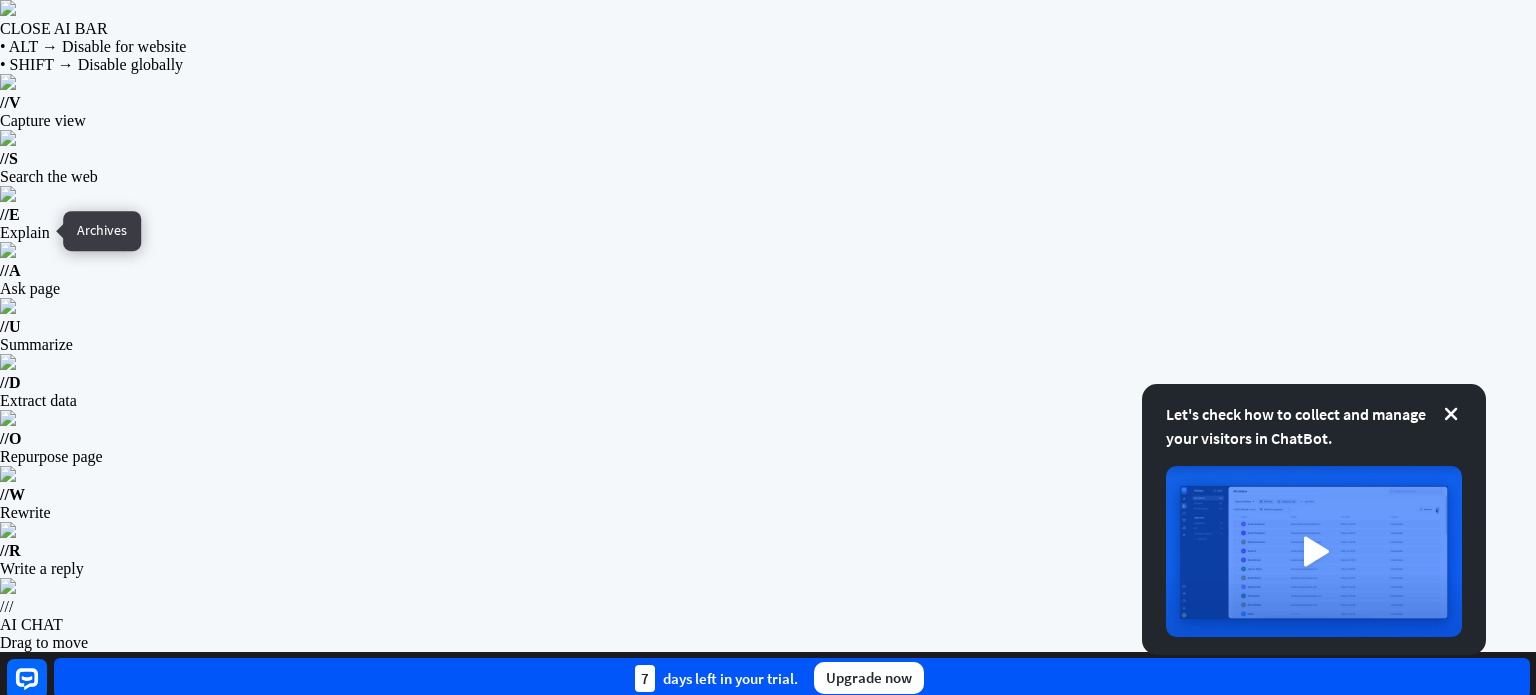 click 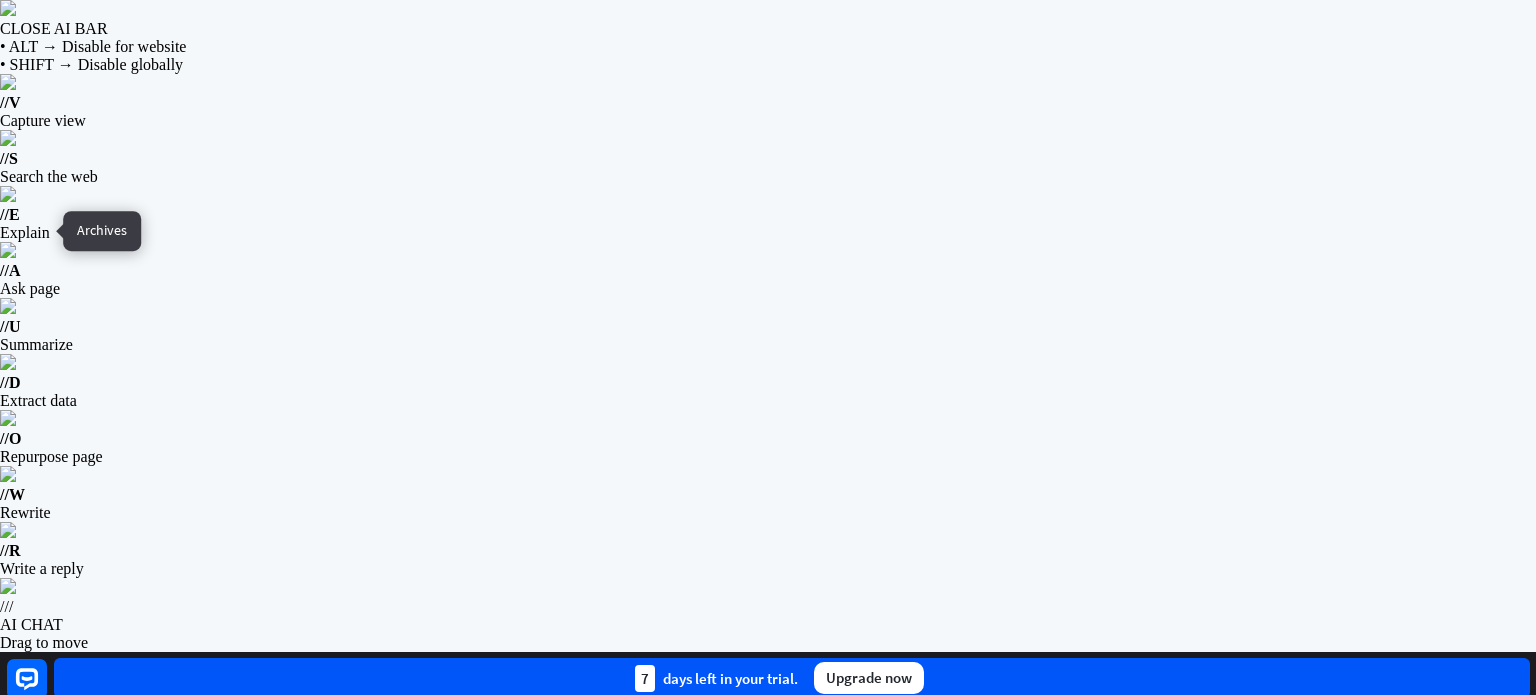 scroll, scrollTop: 1291, scrollLeft: 0, axis: vertical 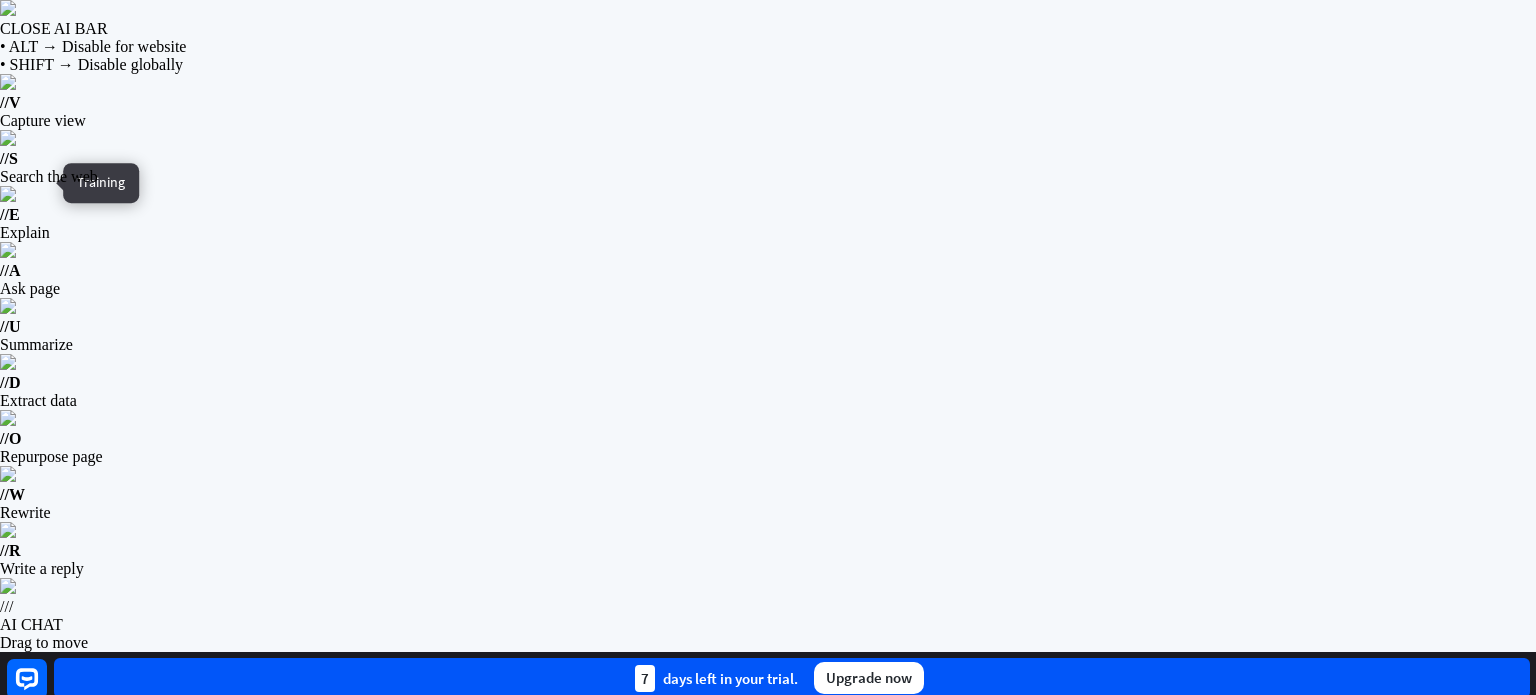 click 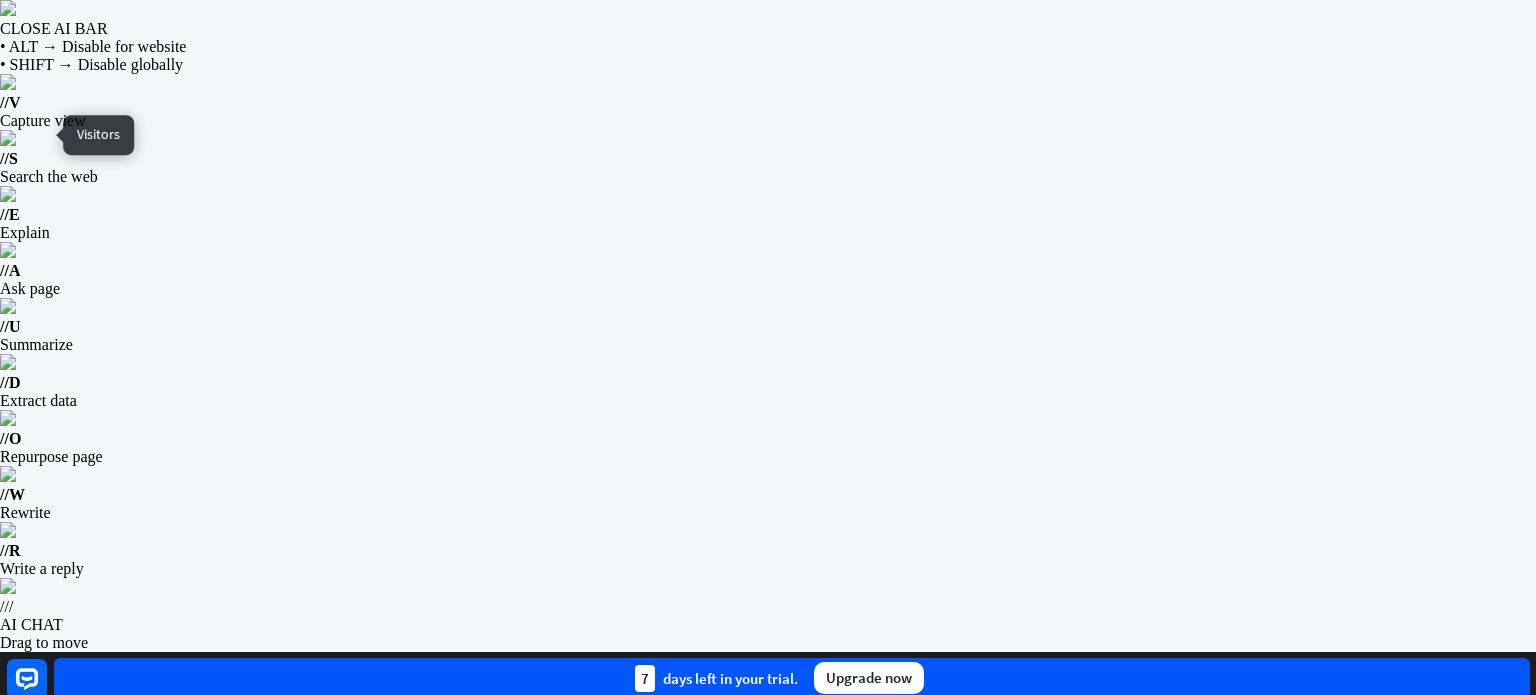 click 